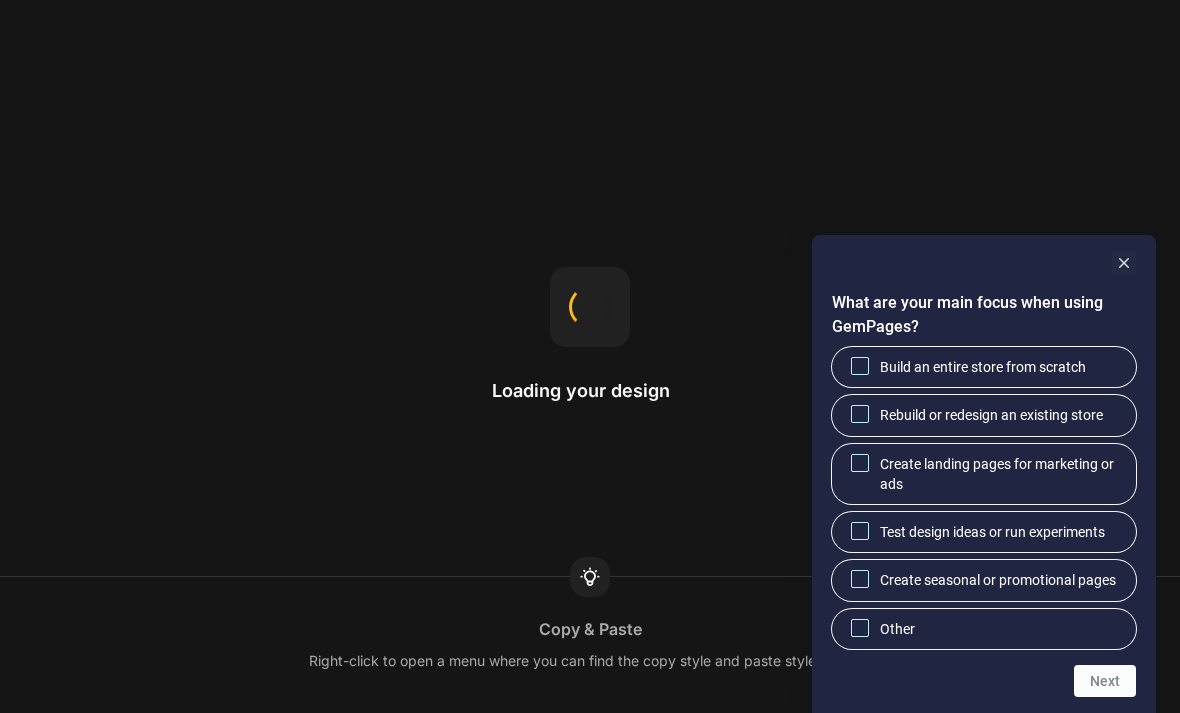 scroll, scrollTop: 0, scrollLeft: 0, axis: both 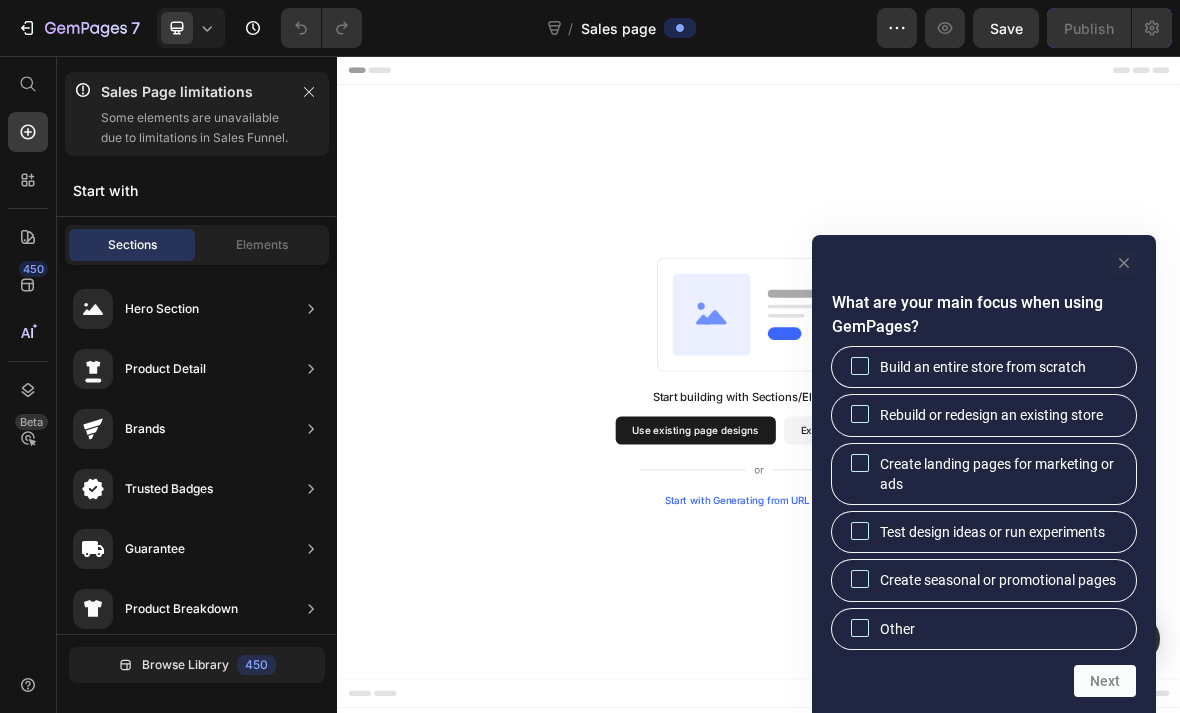 click 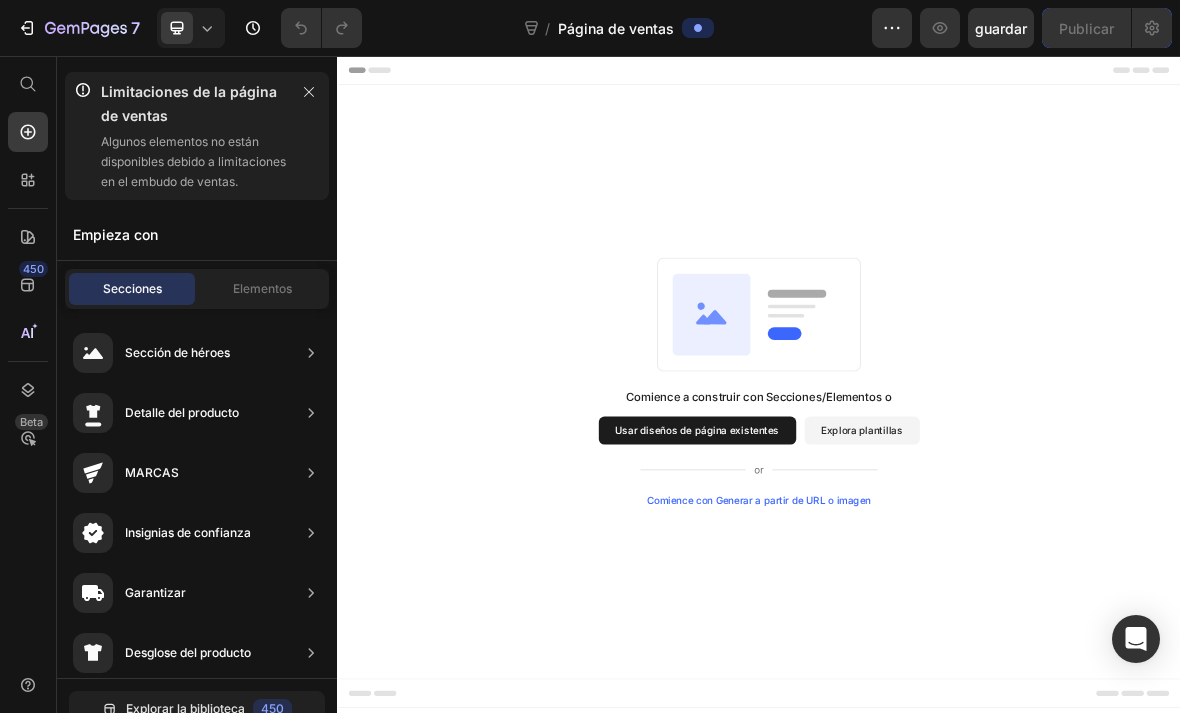 click on "Explora plantillas" at bounding box center [1084, 589] 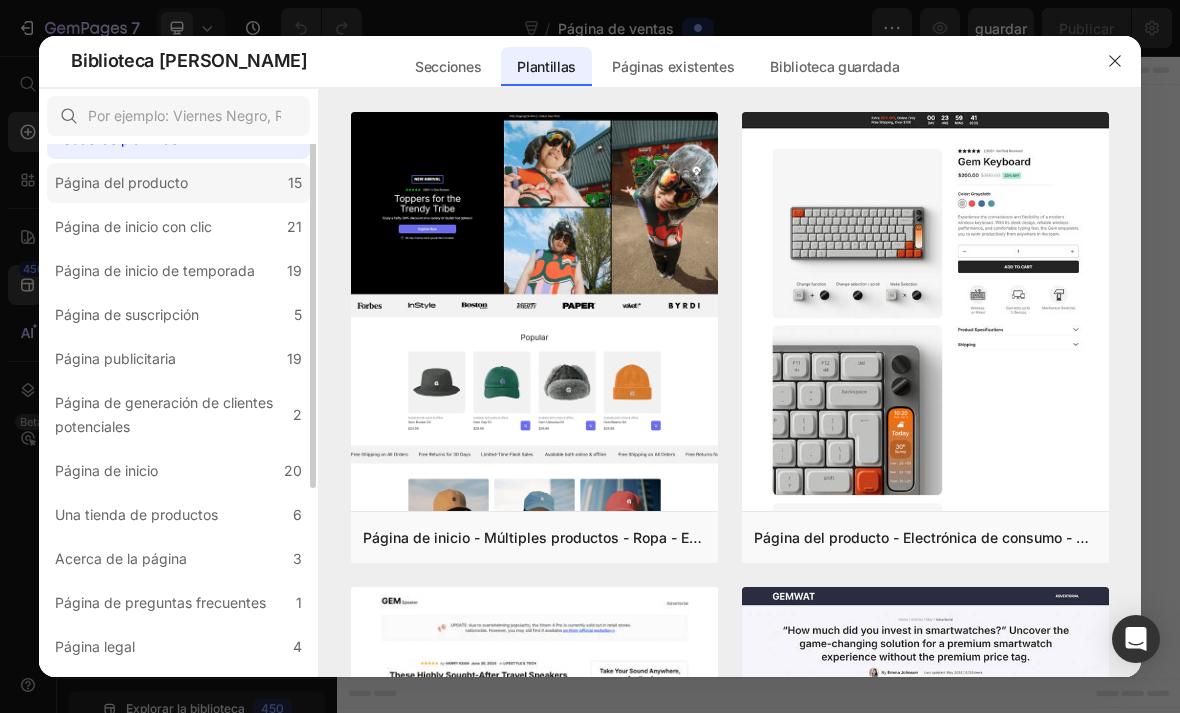 scroll, scrollTop: 0, scrollLeft: 0, axis: both 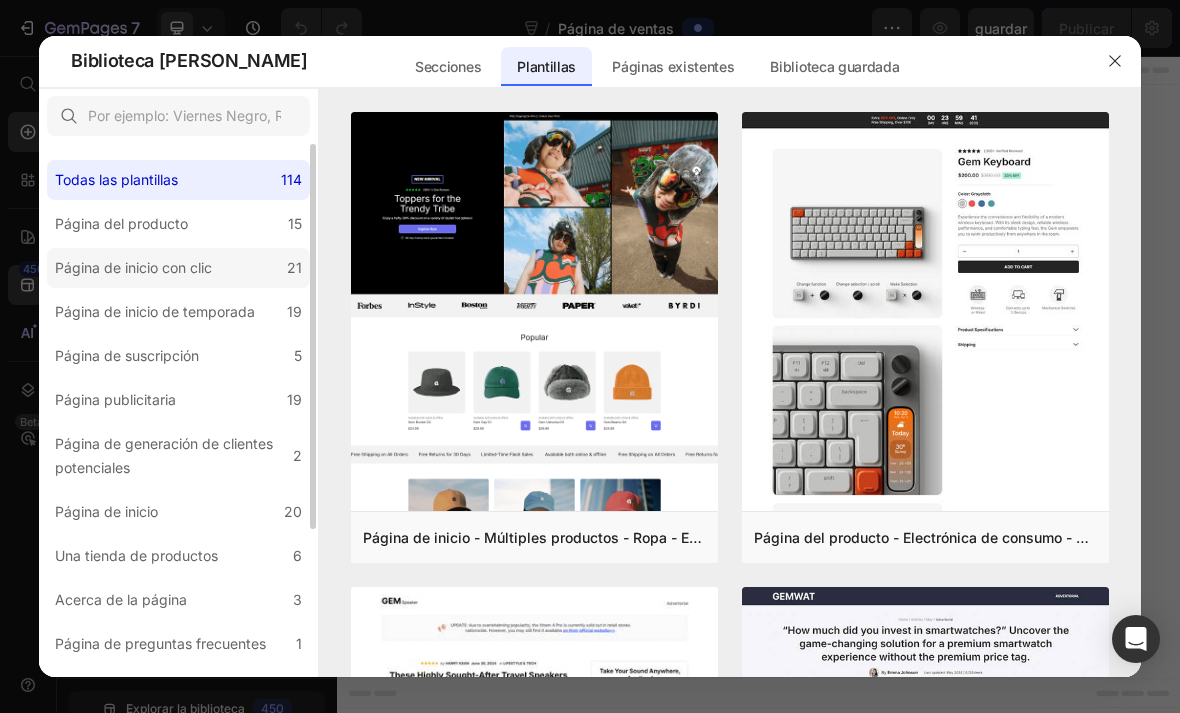 click on "Página de inicio con clic 21" 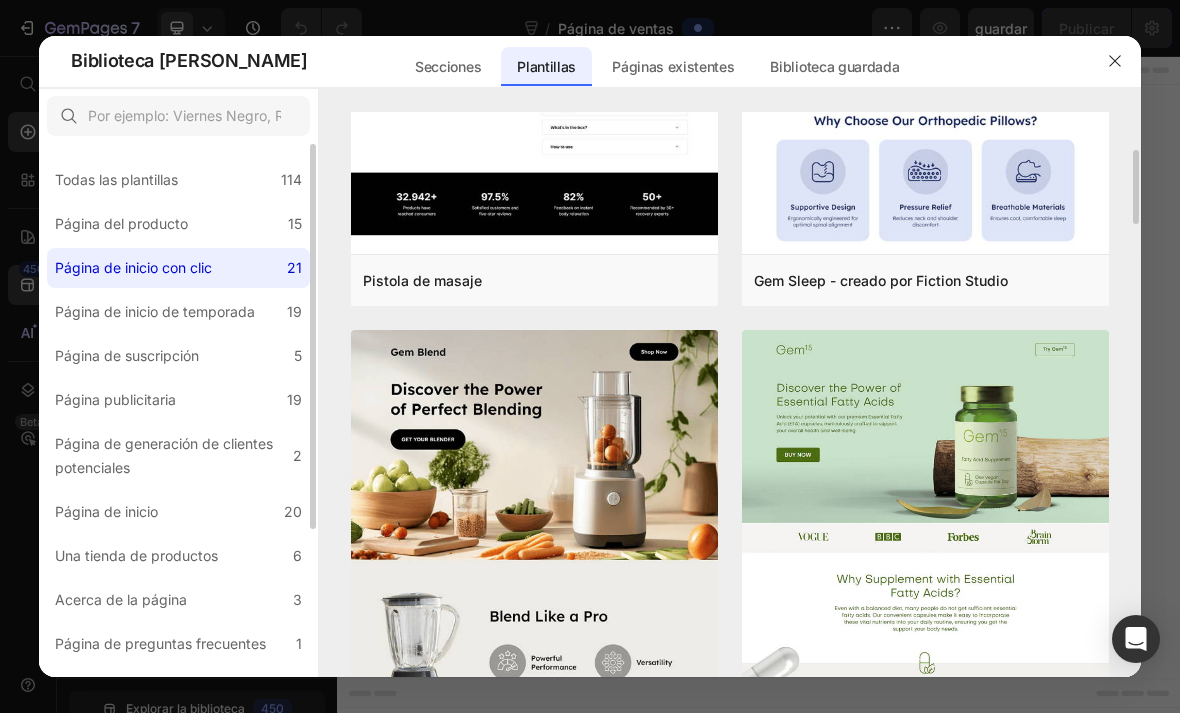 scroll, scrollTop: 245, scrollLeft: 0, axis: vertical 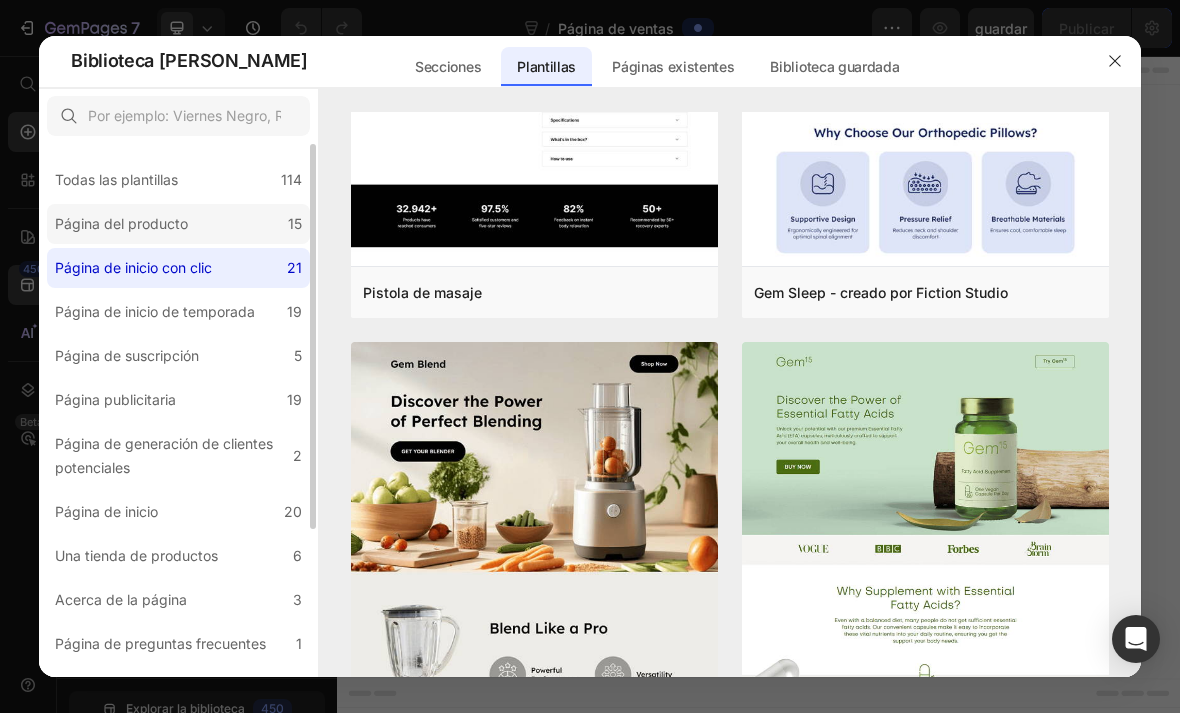 click on "Página del producto" at bounding box center (121, 224) 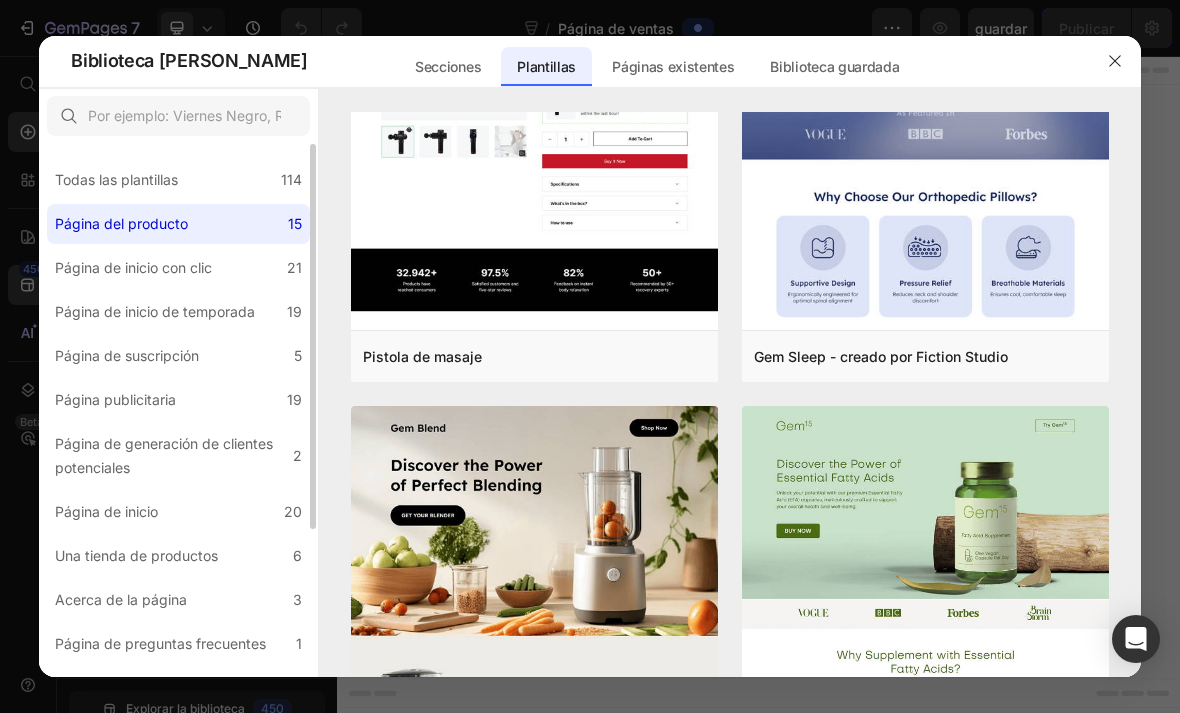 scroll, scrollTop: 0, scrollLeft: 0, axis: both 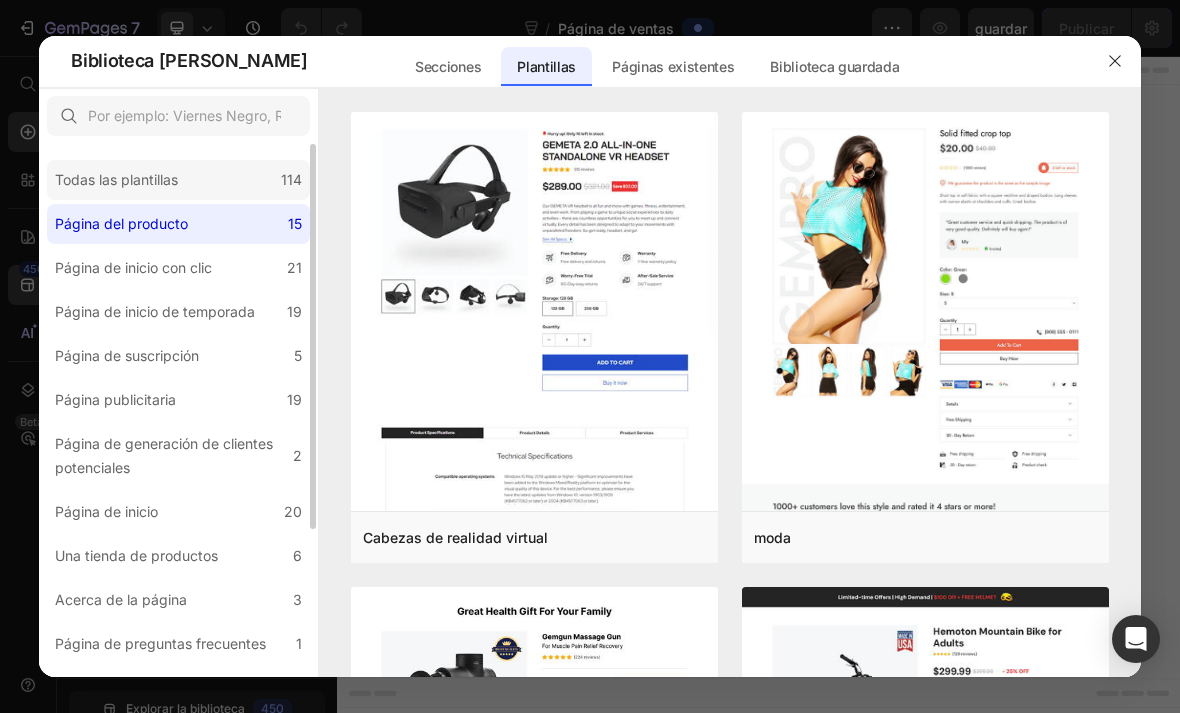 click on "Todas las plantillas" at bounding box center (116, 180) 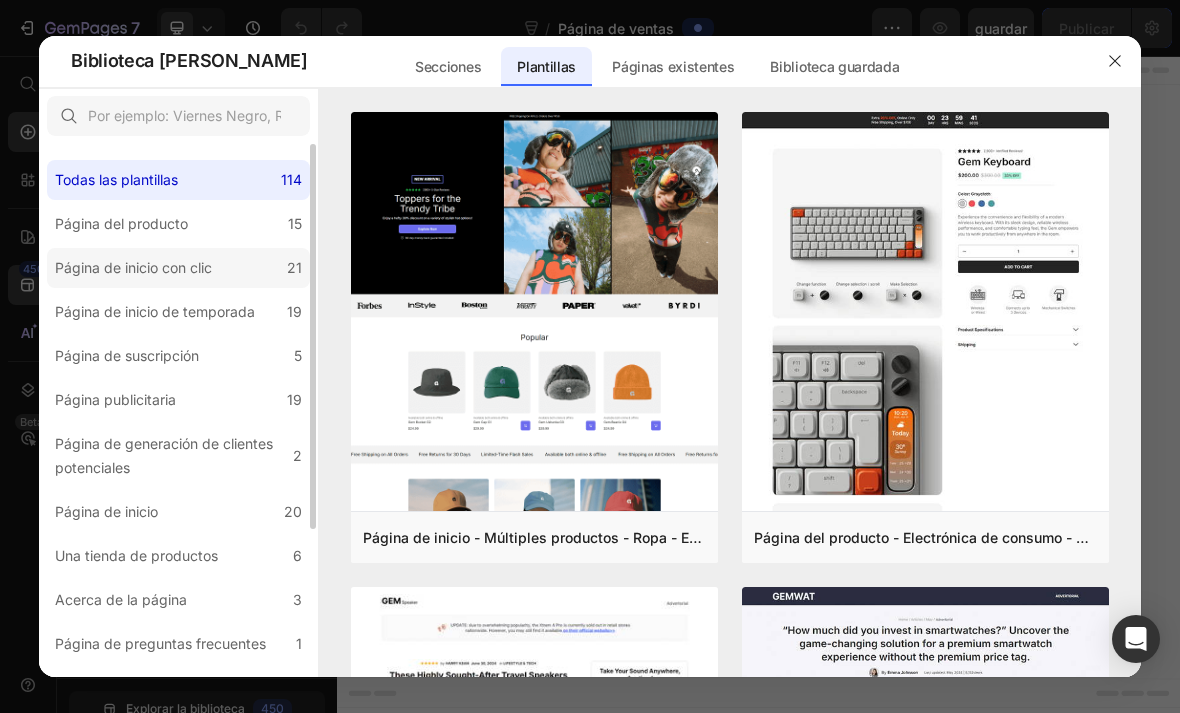 click on "Página de inicio con clic" at bounding box center (133, 268) 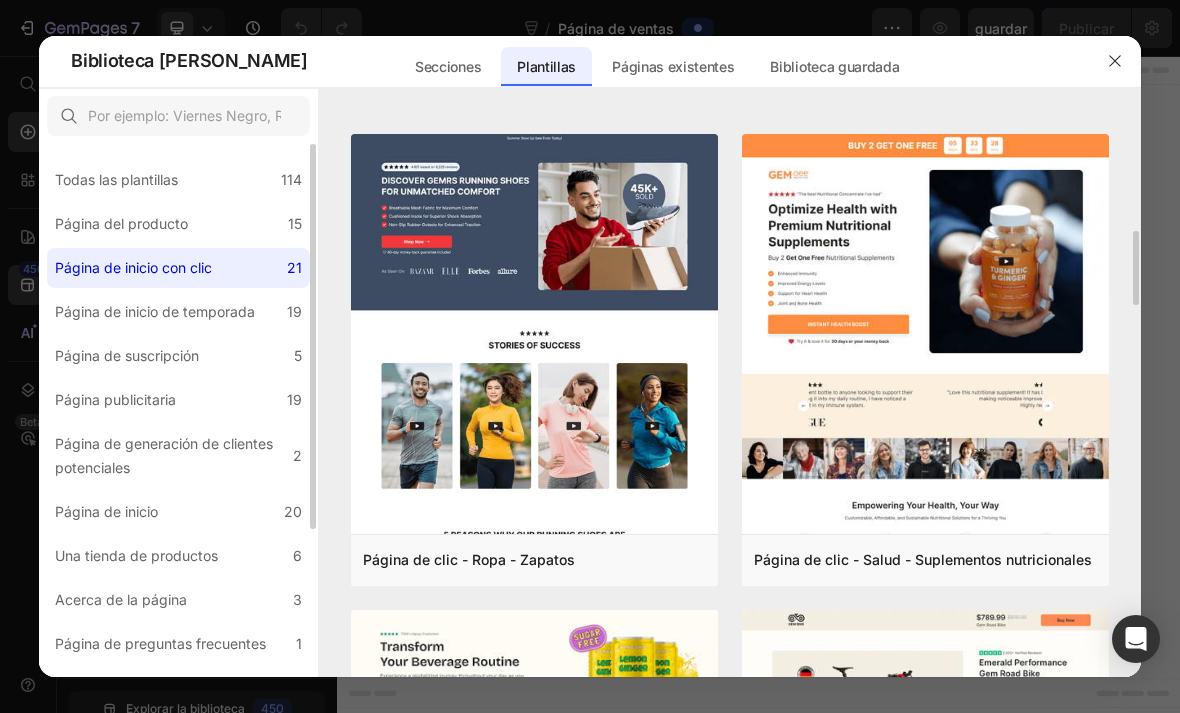 scroll, scrollTop: 930, scrollLeft: 0, axis: vertical 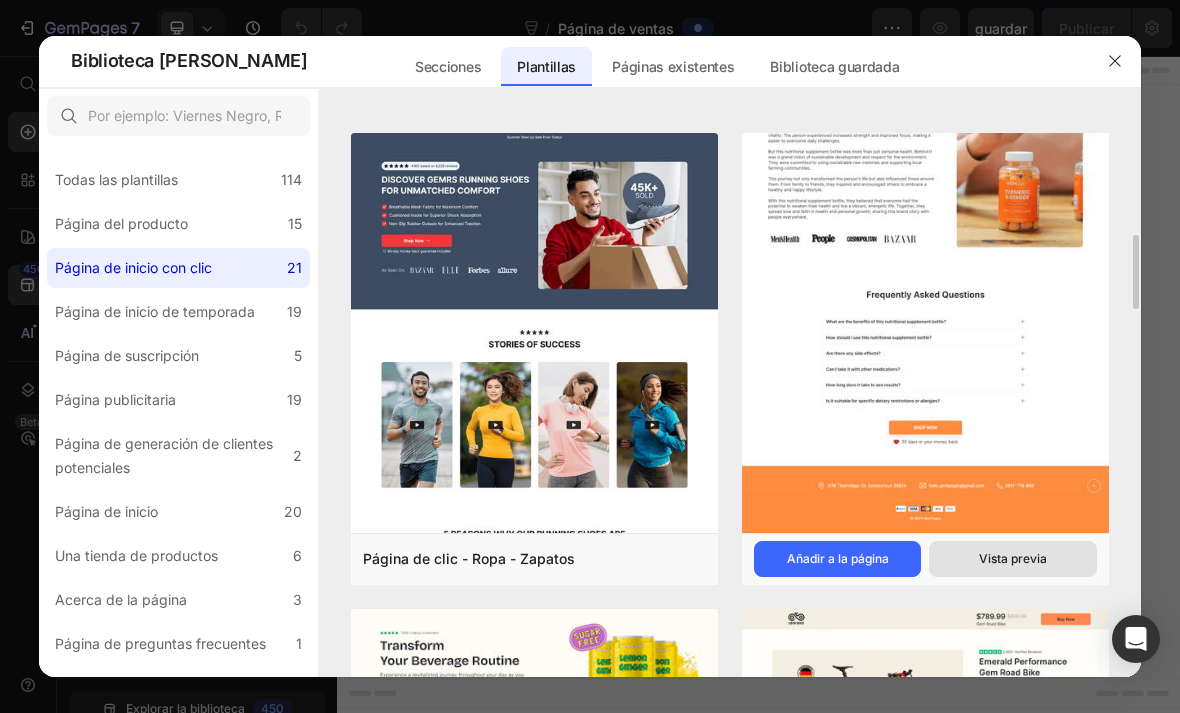 click on "Vista previa" at bounding box center [1013, 559] 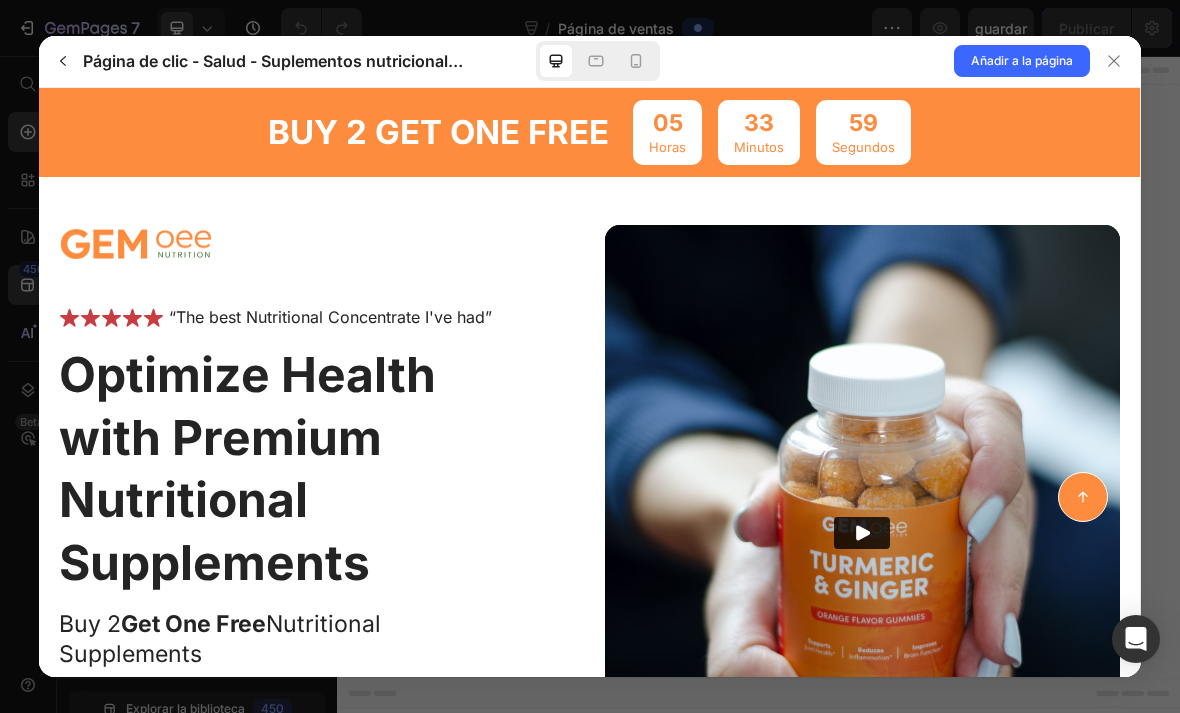 scroll, scrollTop: 0, scrollLeft: 0, axis: both 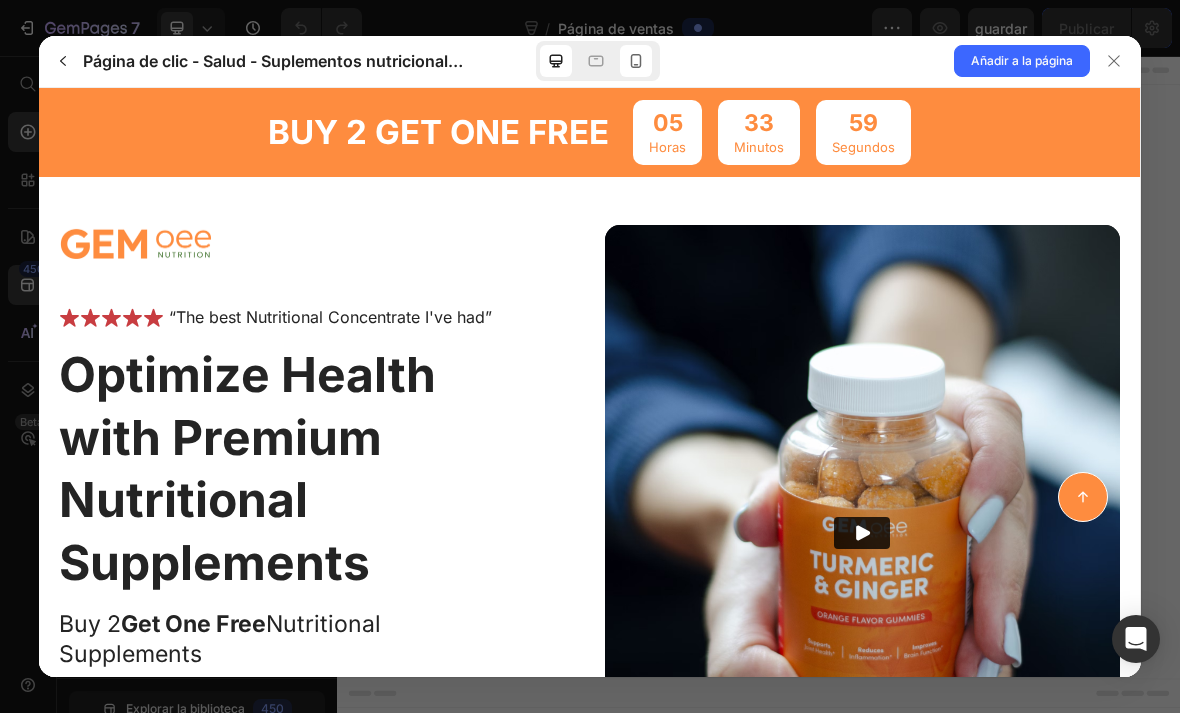 click 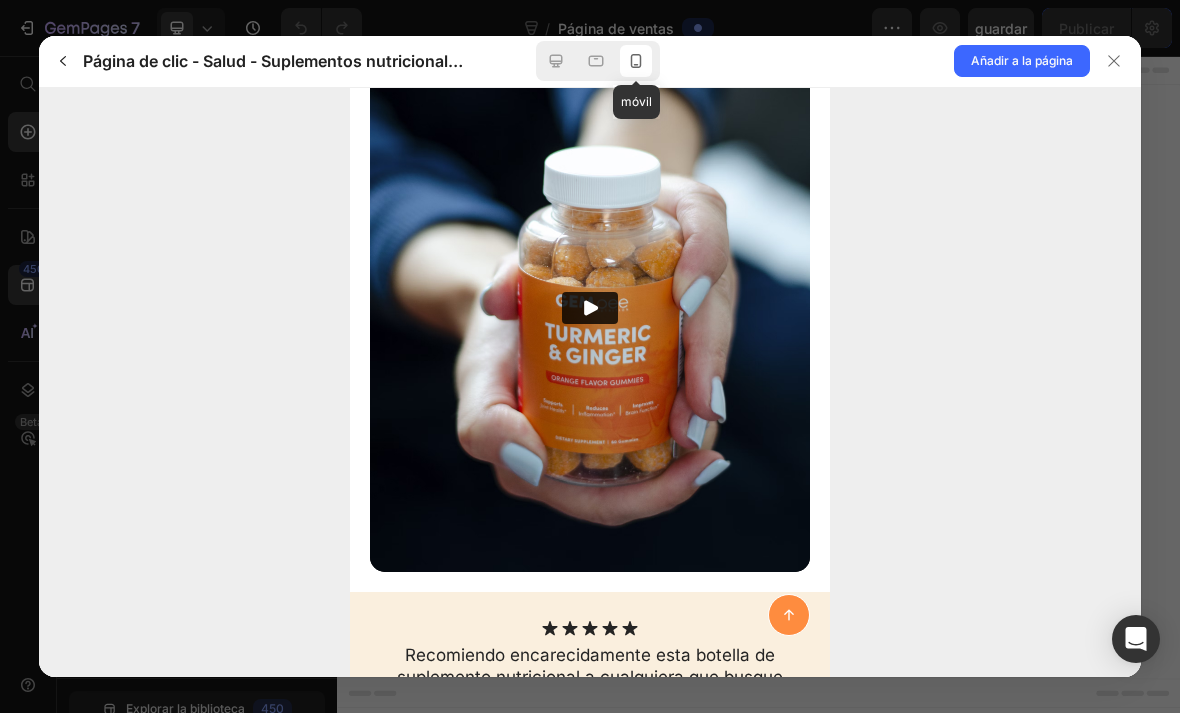 scroll, scrollTop: 513, scrollLeft: 0, axis: vertical 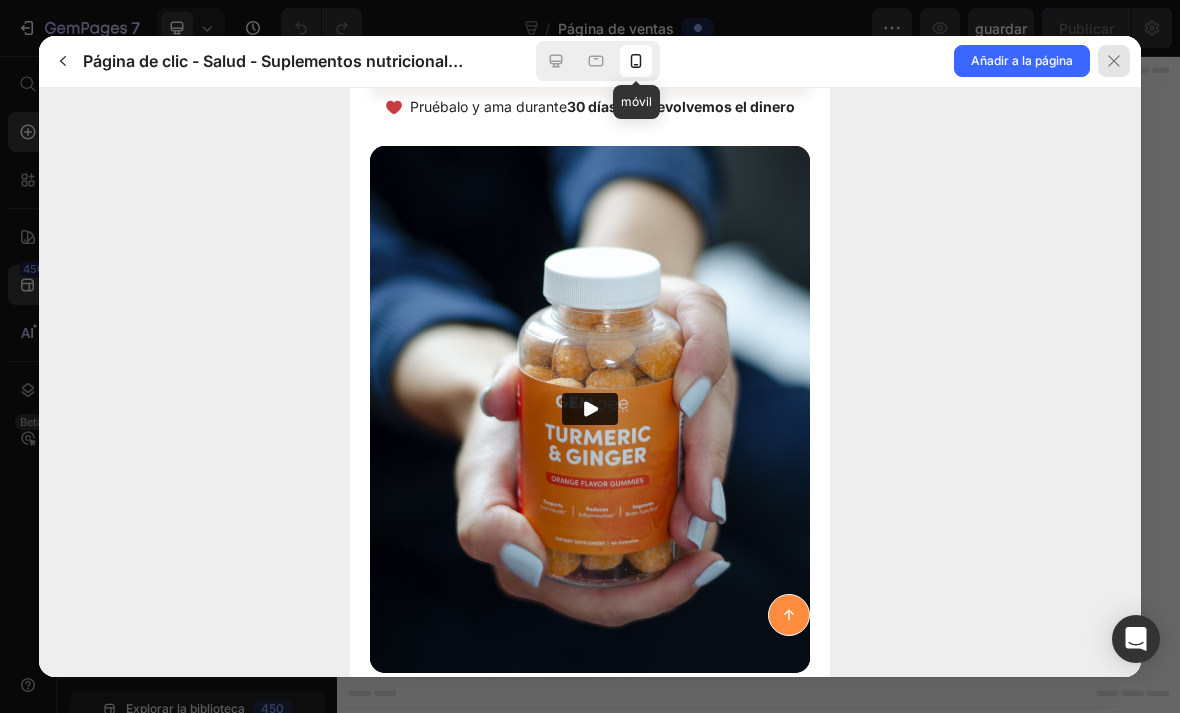 click 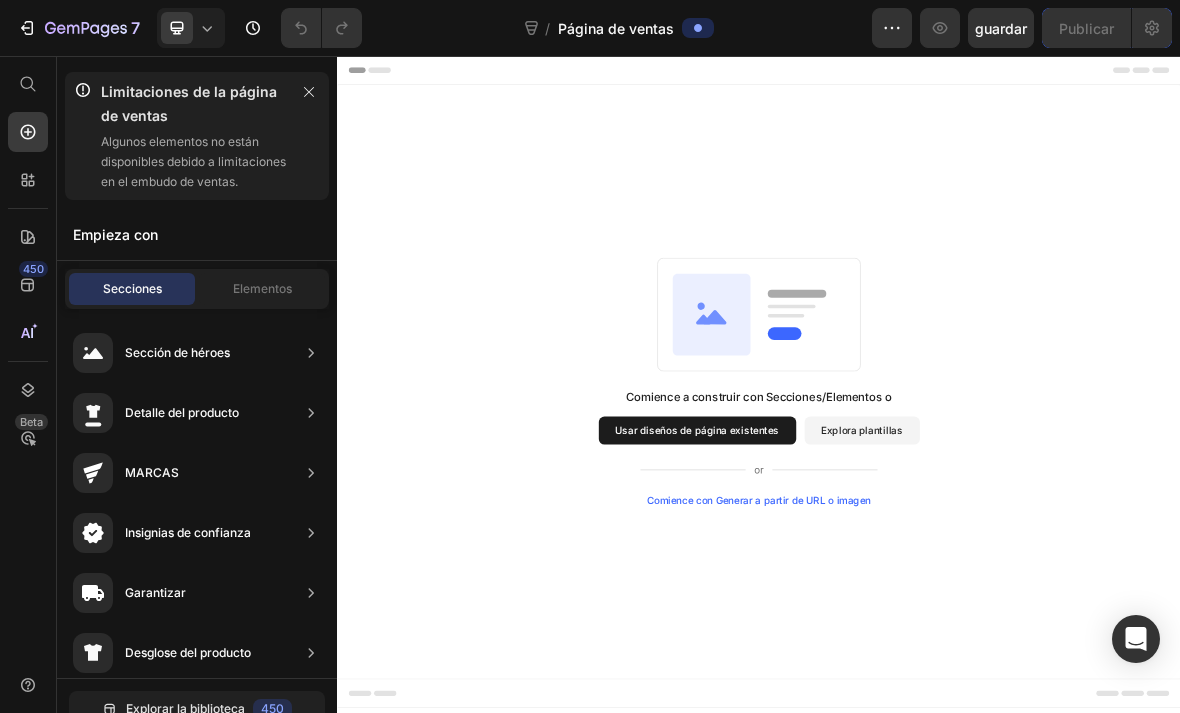 click on "Encabezado" at bounding box center [937, 76] 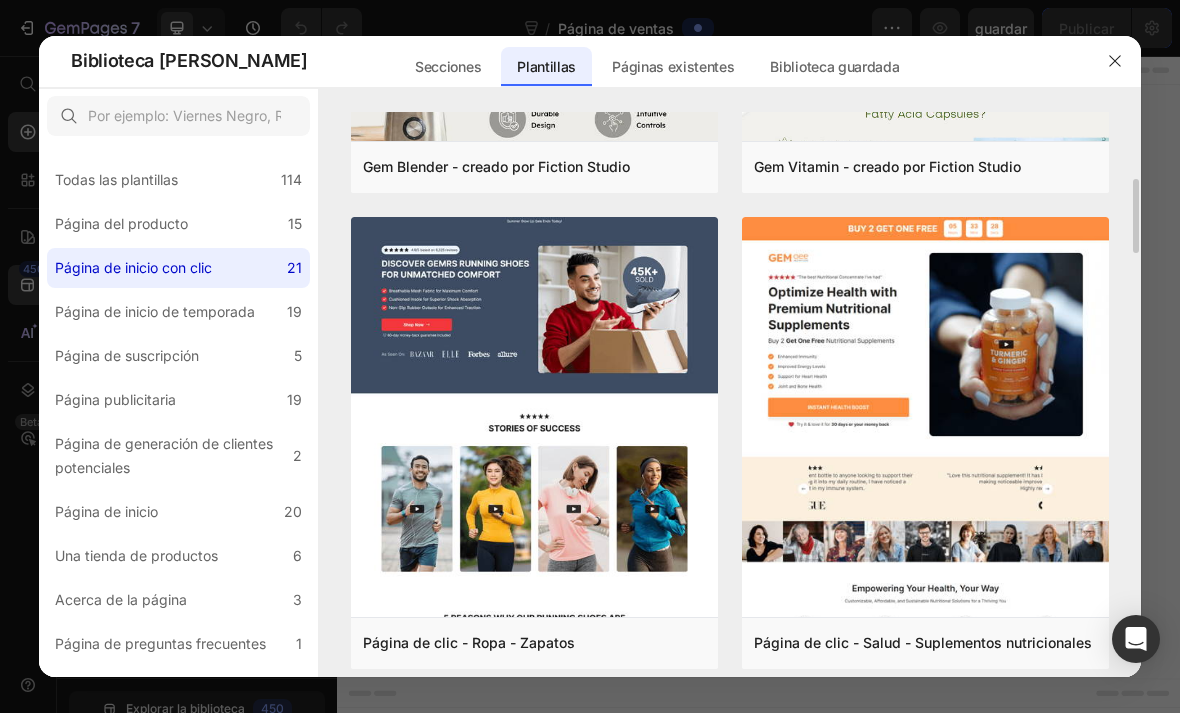 scroll, scrollTop: 847, scrollLeft: 0, axis: vertical 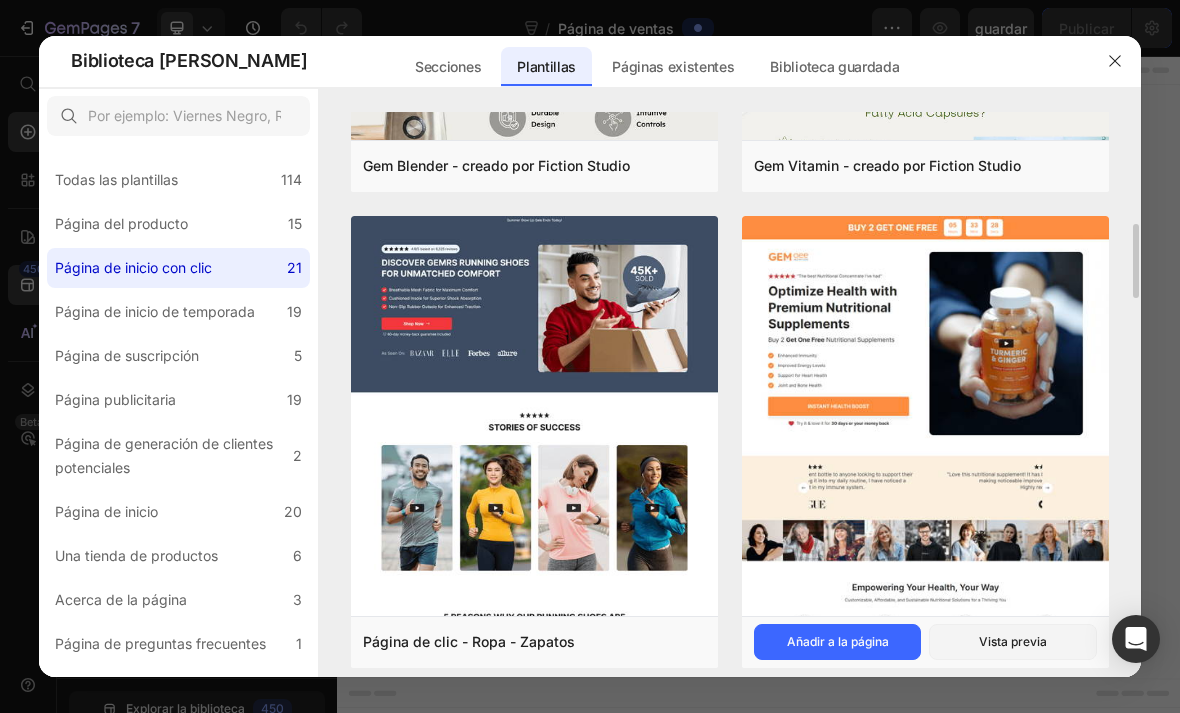 click at bounding box center [925, 1441] 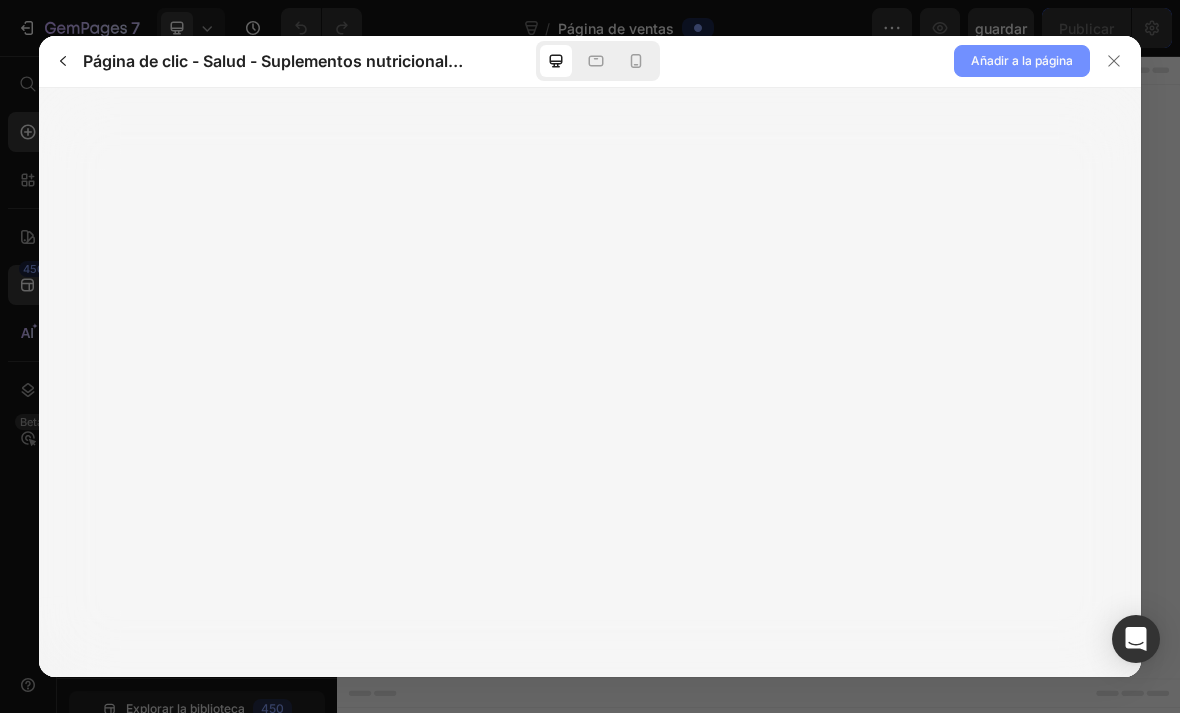 click on "Añadir a la página" 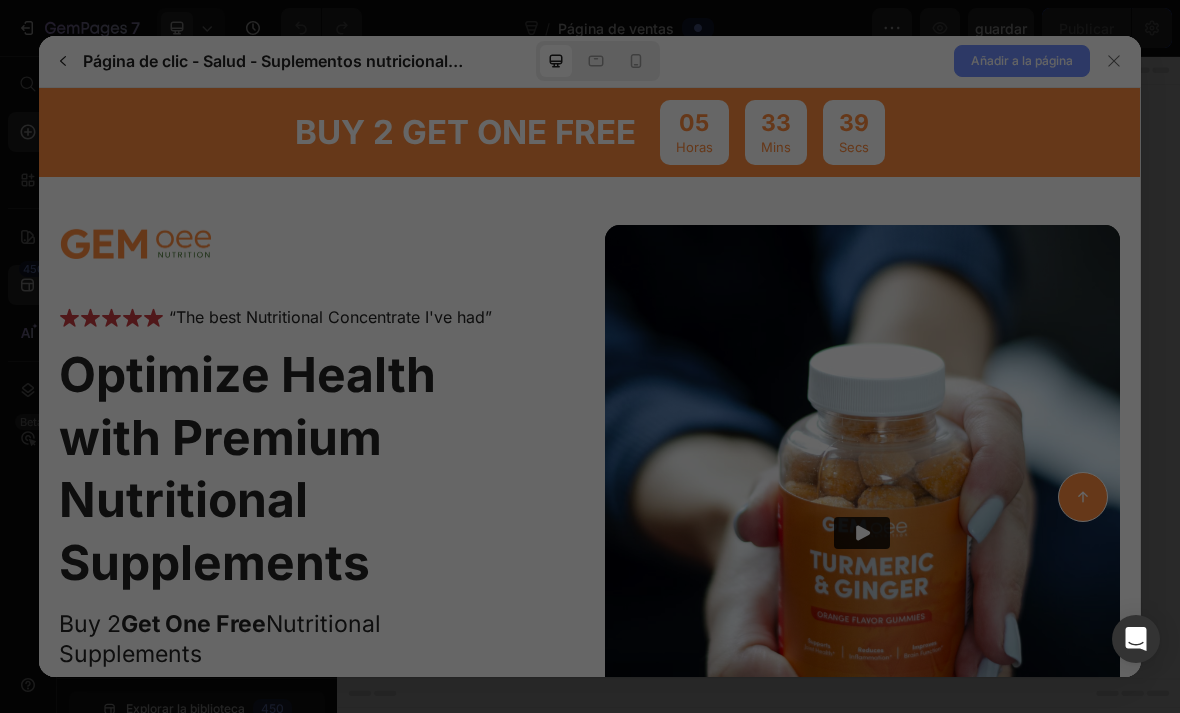 scroll, scrollTop: 0, scrollLeft: 0, axis: both 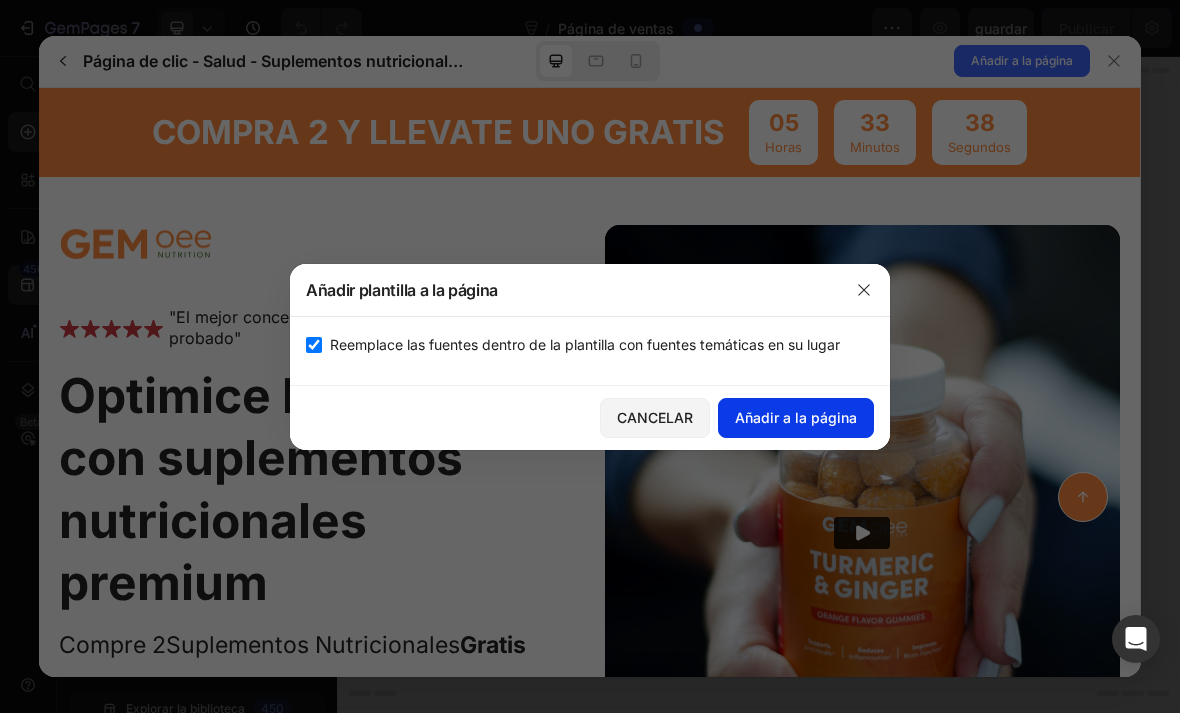 click on "Añadir a la página" at bounding box center [796, 417] 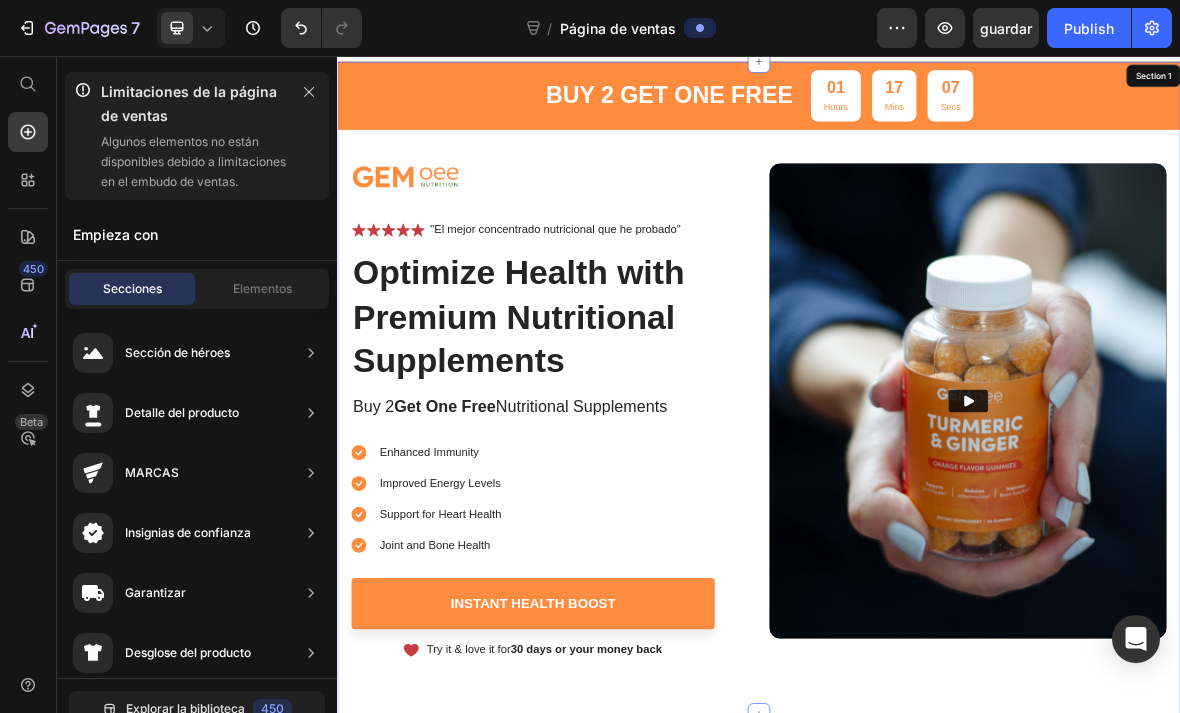 scroll, scrollTop: 41, scrollLeft: 0, axis: vertical 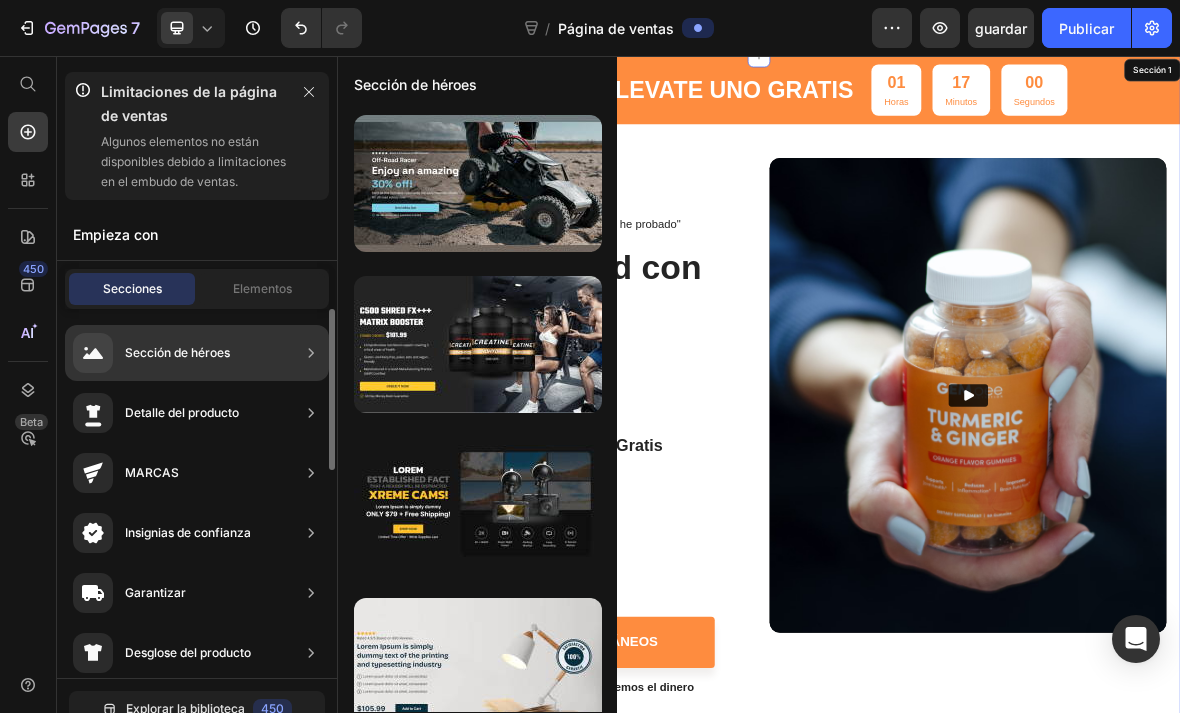 click on "Sección de héroes" at bounding box center [177, 353] 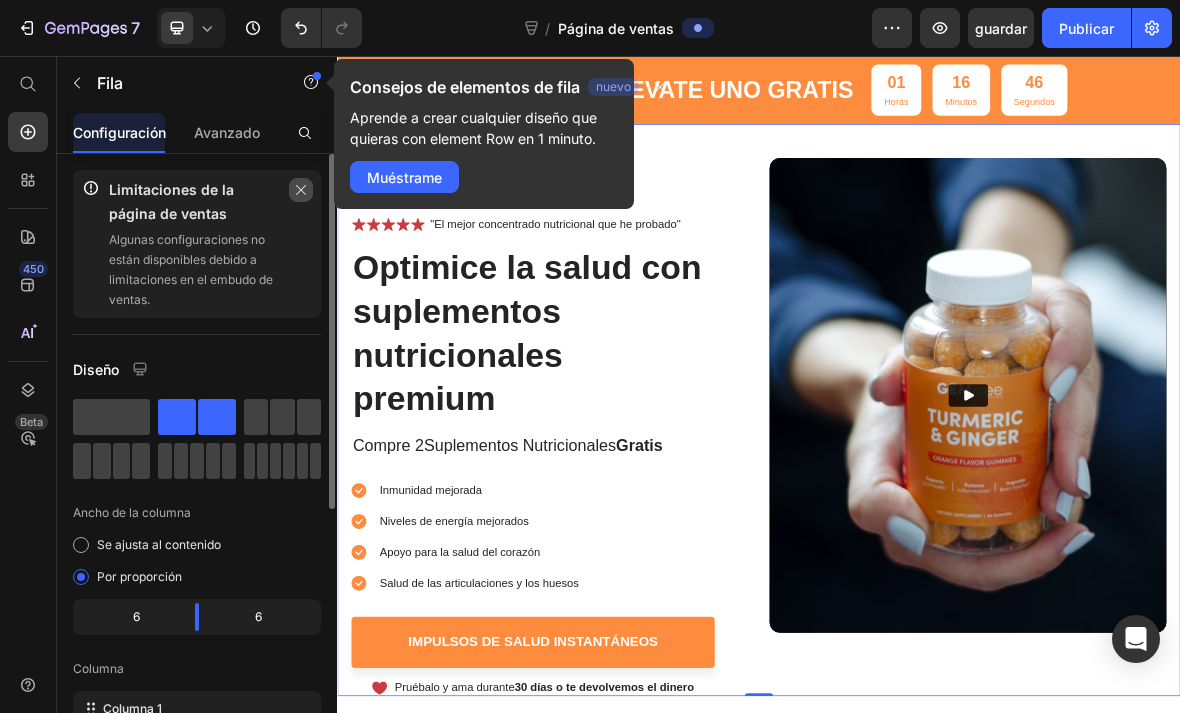 click 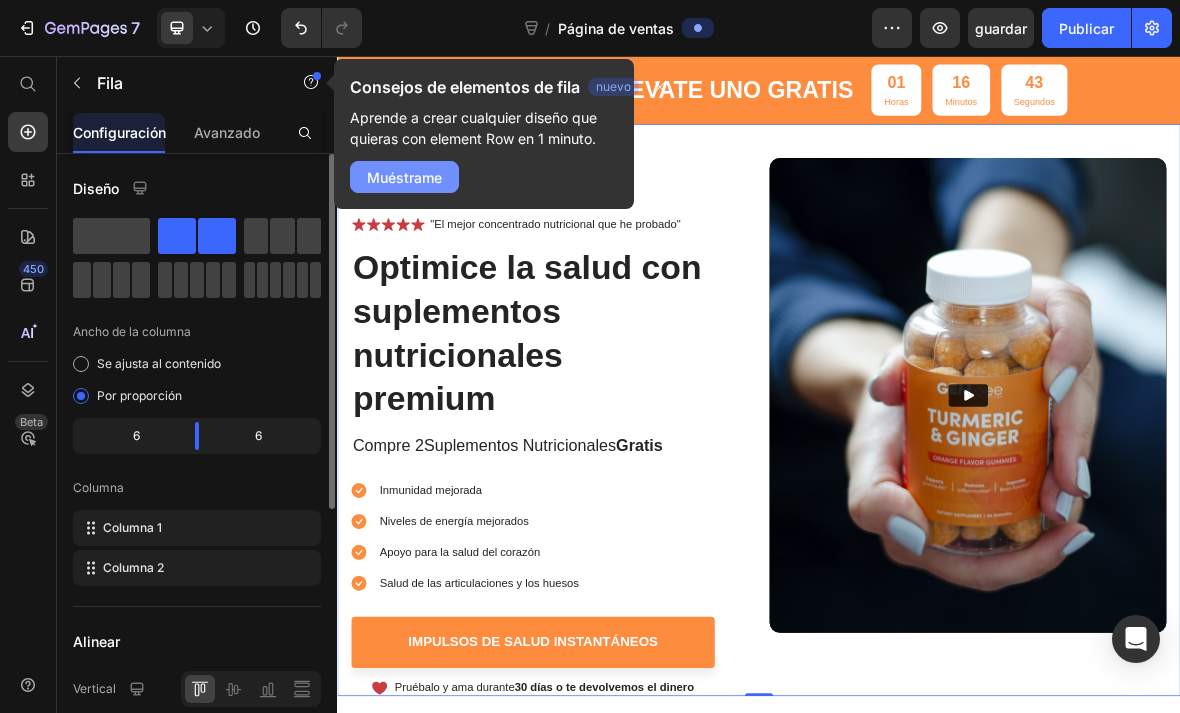 click on "Muéstrame" at bounding box center (404, 177) 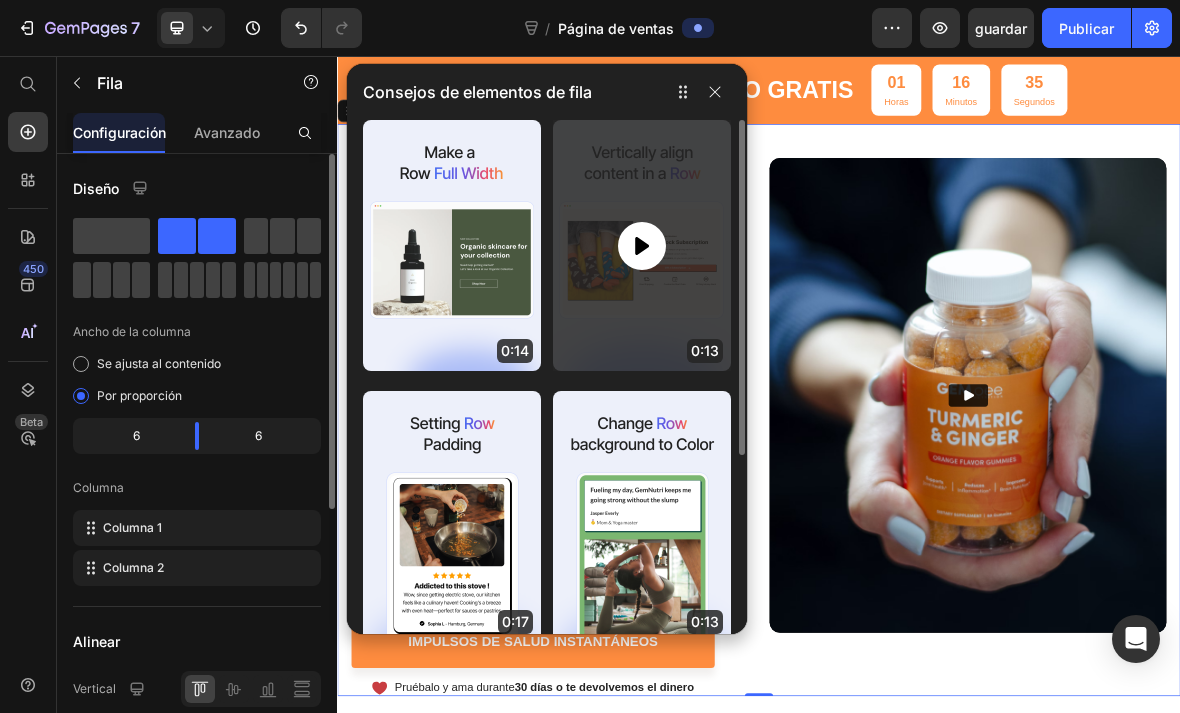 click at bounding box center [642, 245] 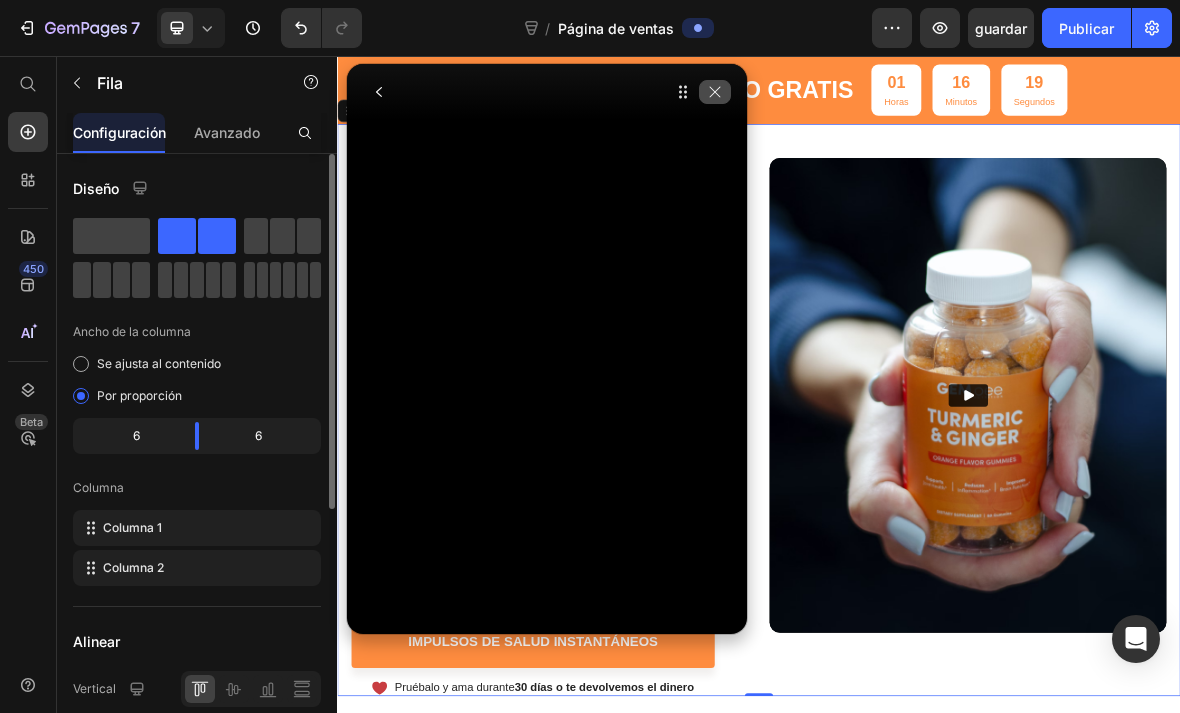 click at bounding box center (715, 92) 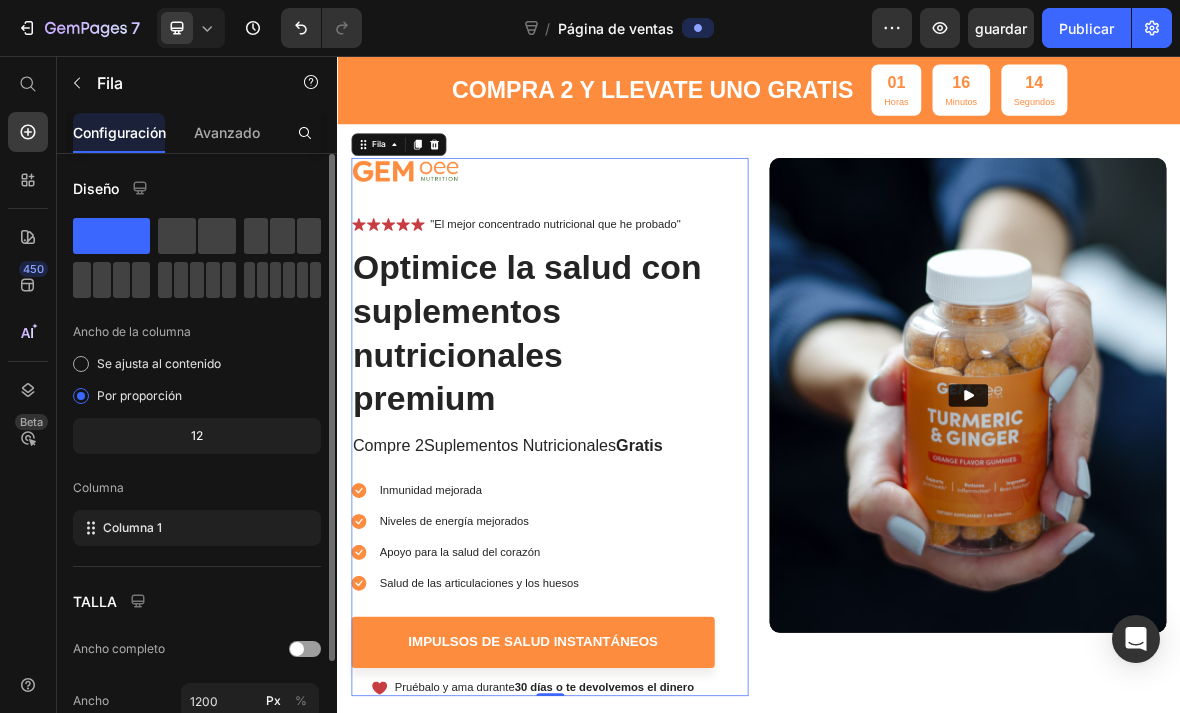 click on "Optimice la salud con suplementos nutricionales premium" at bounding box center (615, 451) 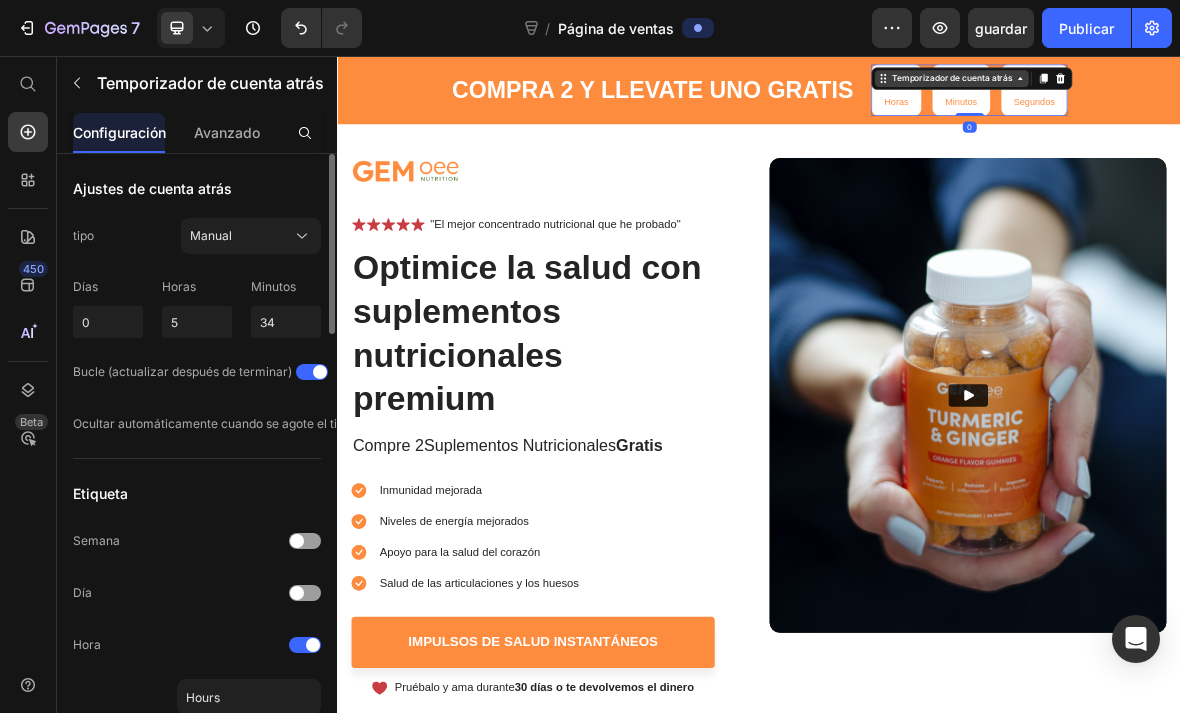click on "Temporizador de cuenta atrás" at bounding box center [1211, 88] 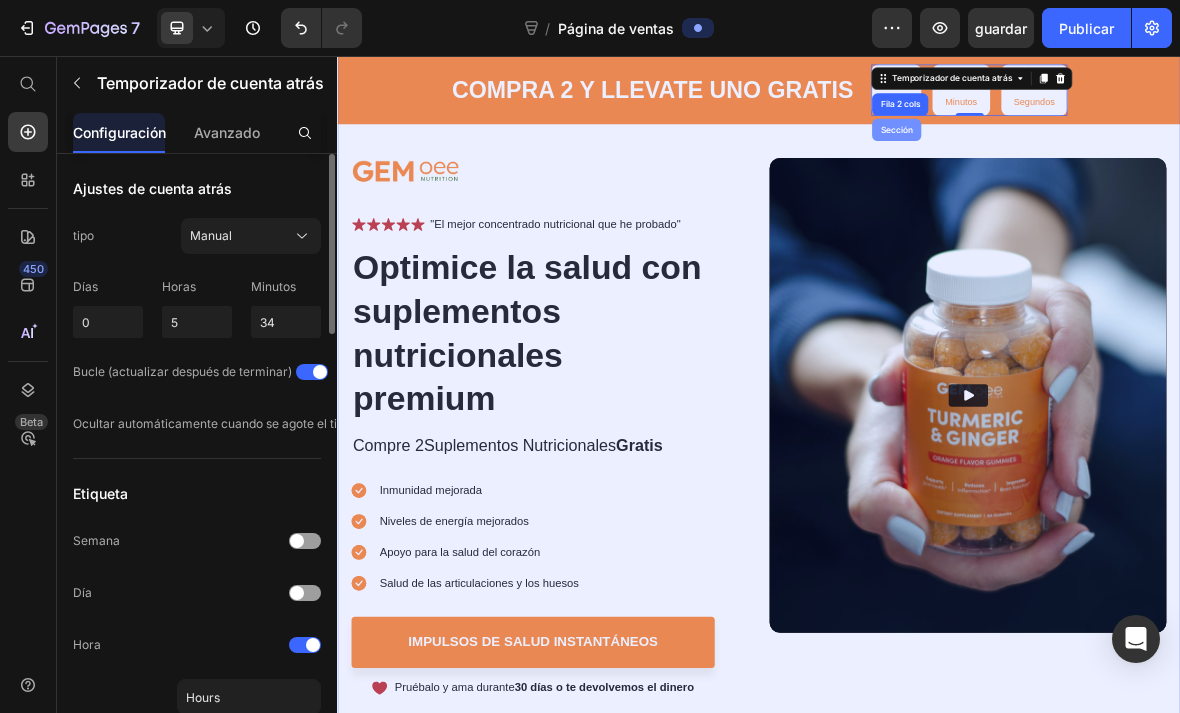 click on "Sección" at bounding box center (1133, 161) 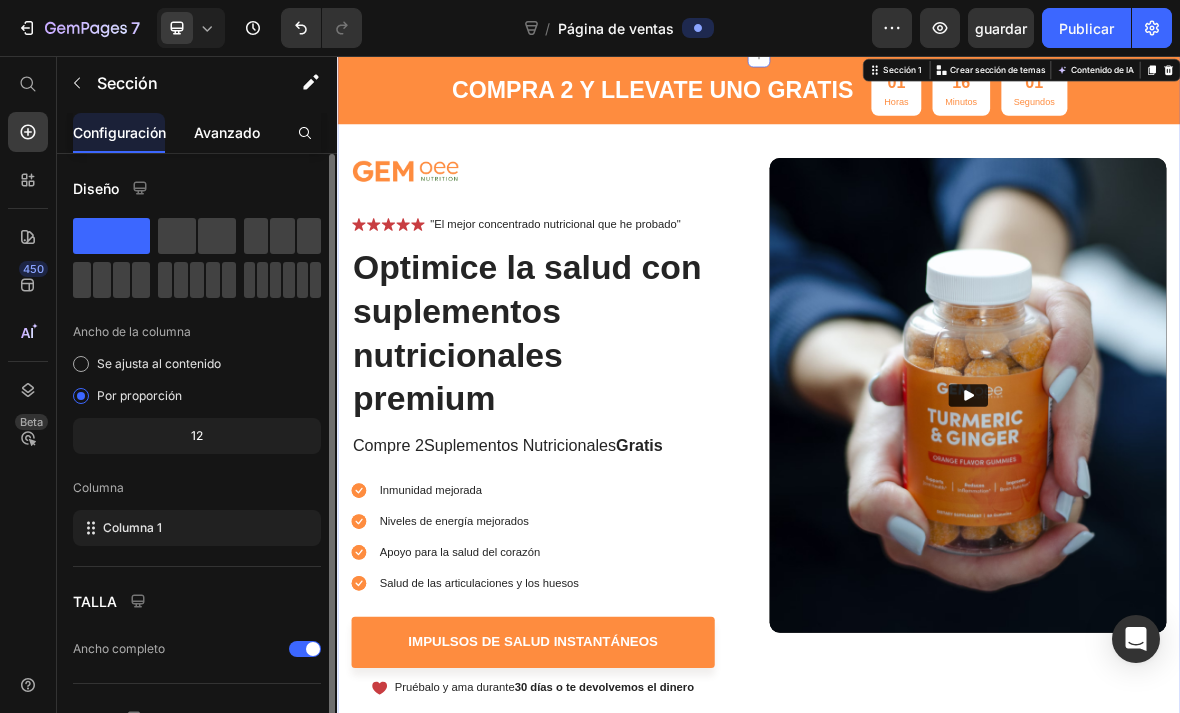 click on "Avanzado" at bounding box center [227, 132] 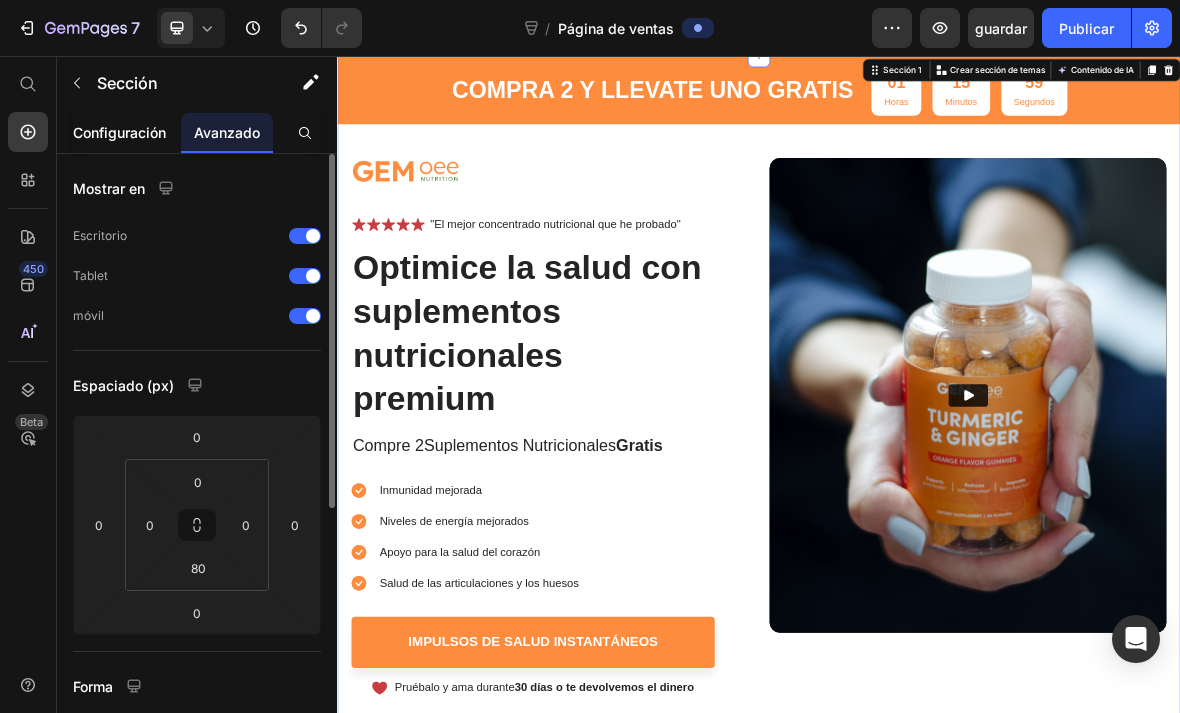 click on "Configuración" at bounding box center (119, 132) 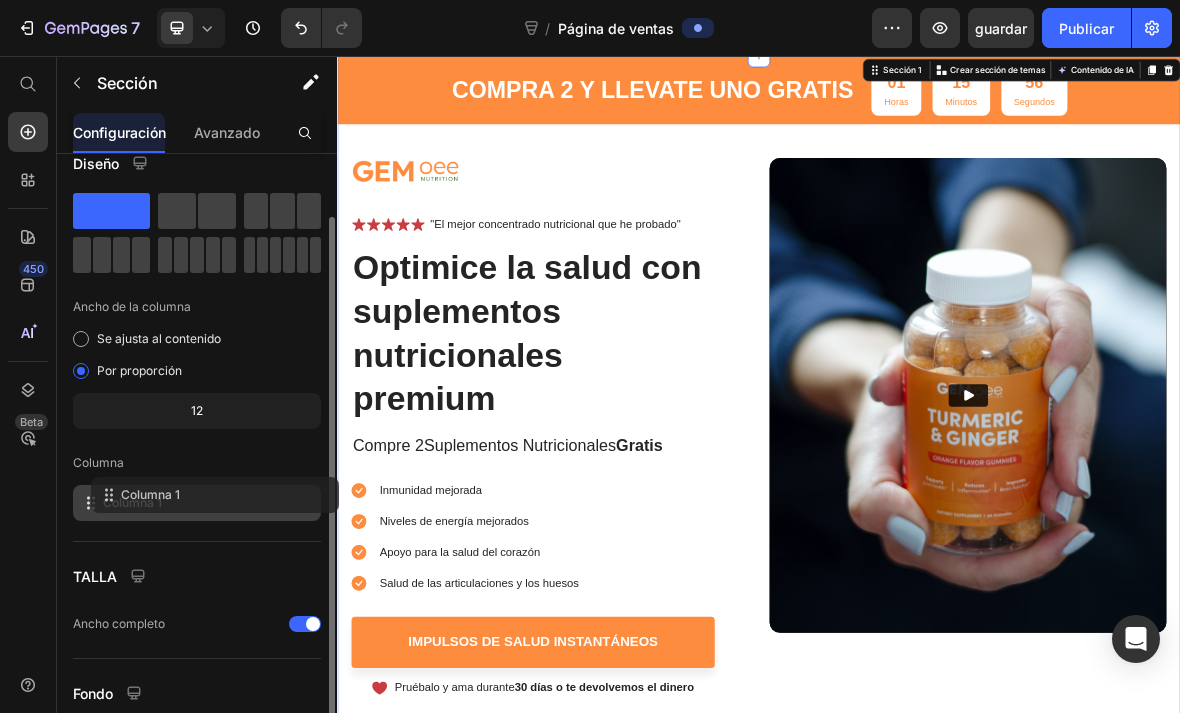 scroll, scrollTop: 0, scrollLeft: 0, axis: both 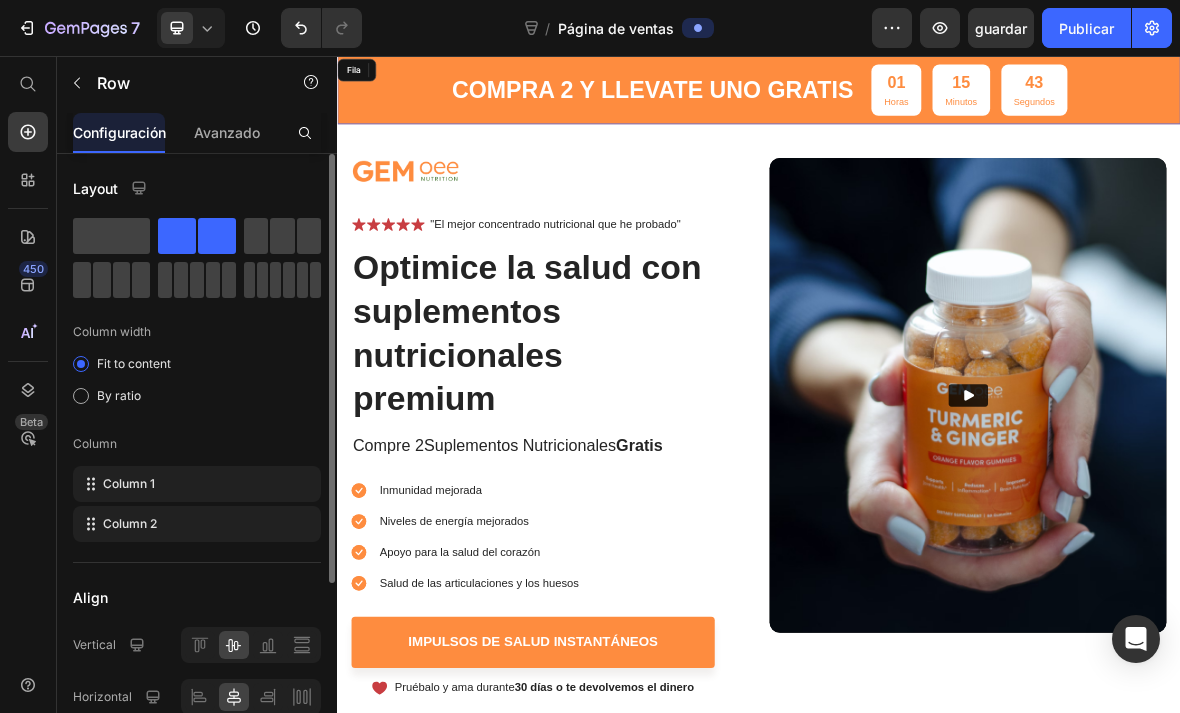 click on "COMPRA 2 Y LLEVATE UNO GRATIS Bloque de texto   0" at bounding box center (785, 104) 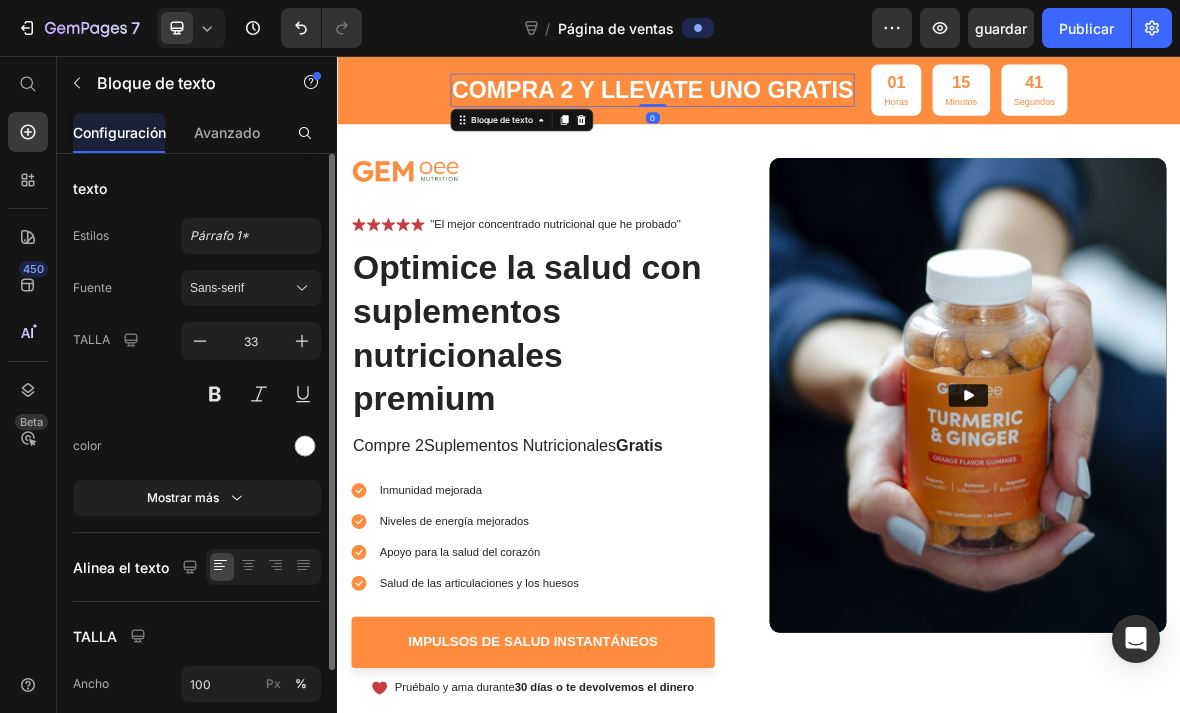click on "COMPRA 2 Y LLEVATE UNO GRATIS" at bounding box center (785, 104) 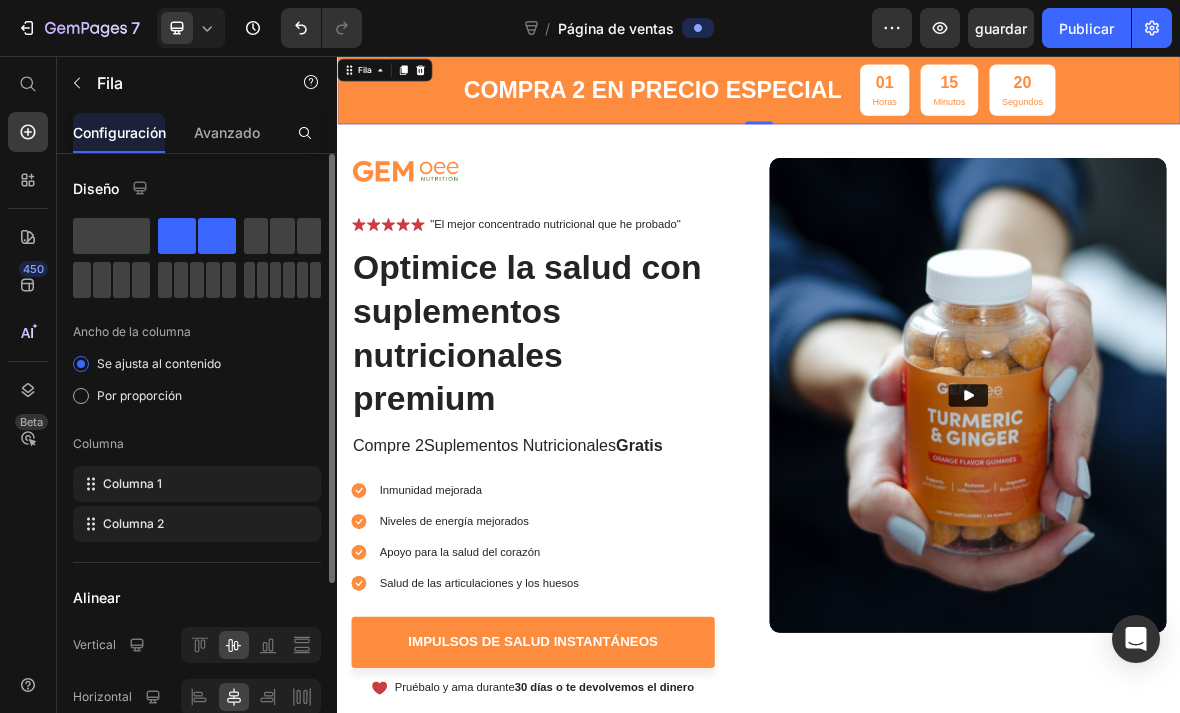 click on "COMPRA 2 EN PRECIO ESPECIAL" at bounding box center (786, 104) 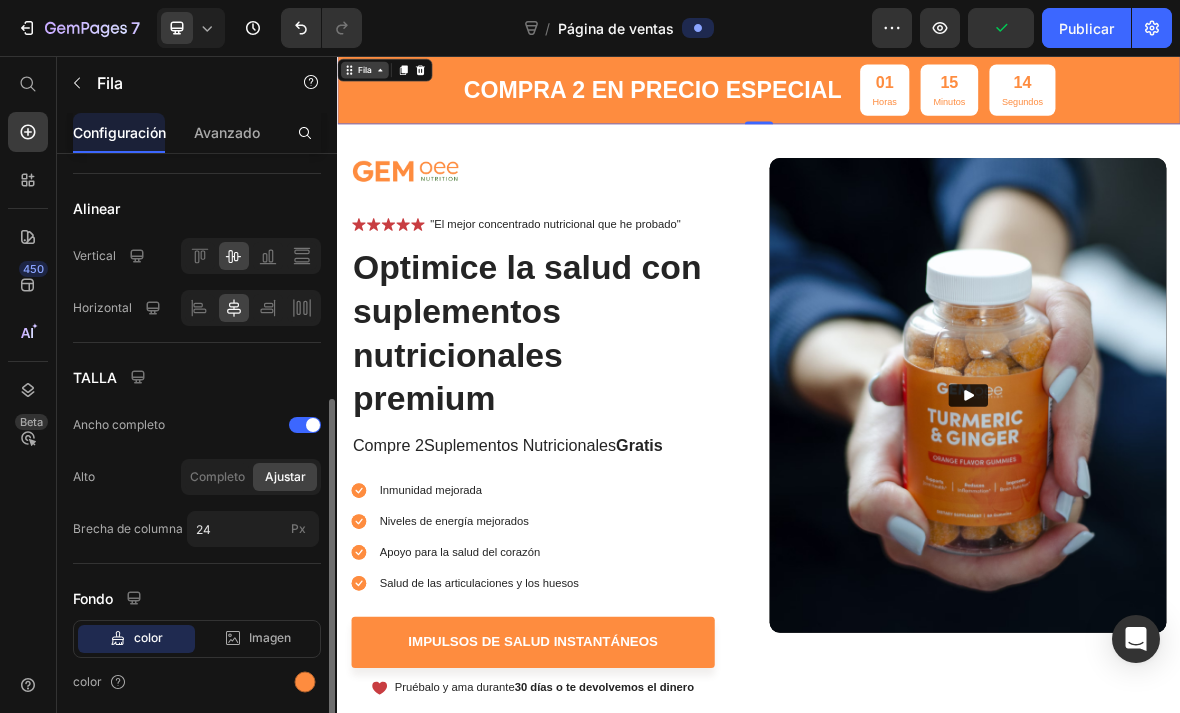 scroll, scrollTop: 397, scrollLeft: 0, axis: vertical 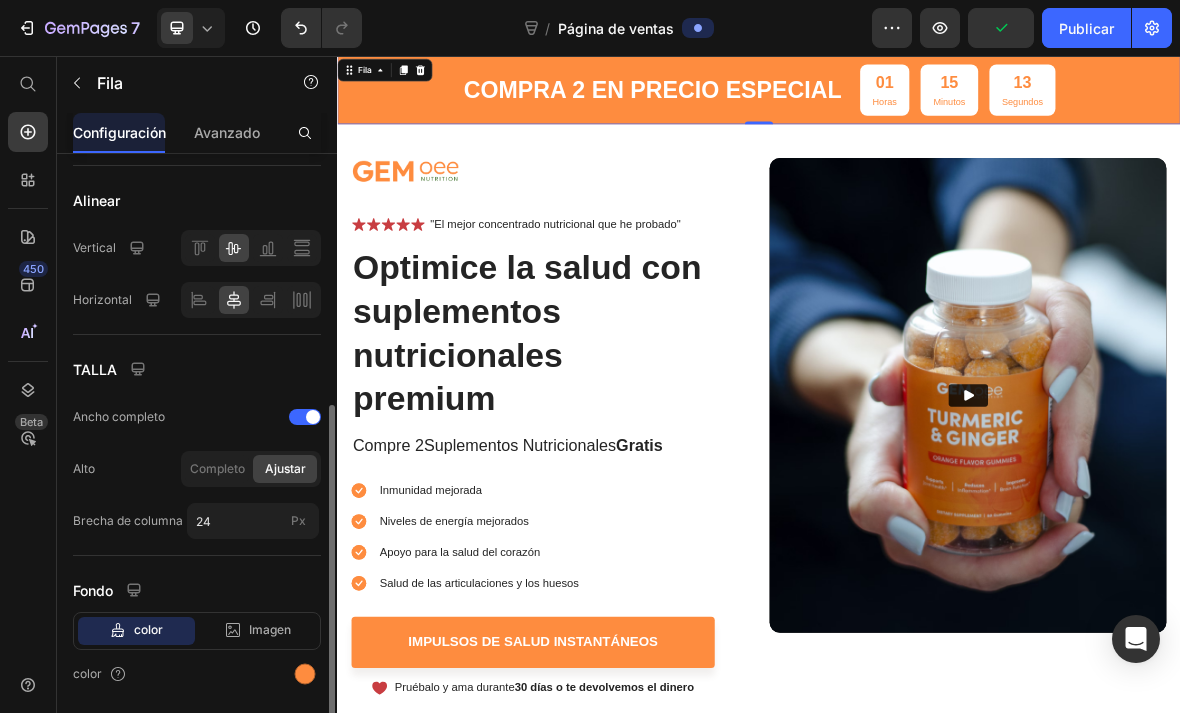 click 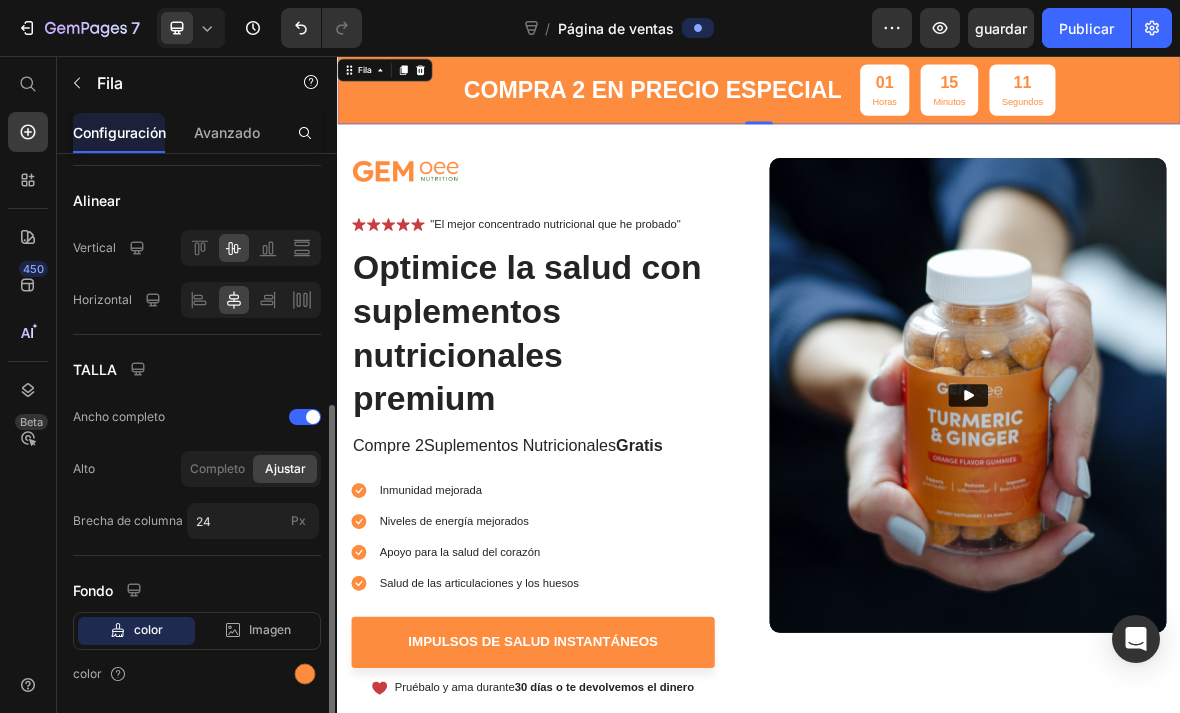 click on "color" 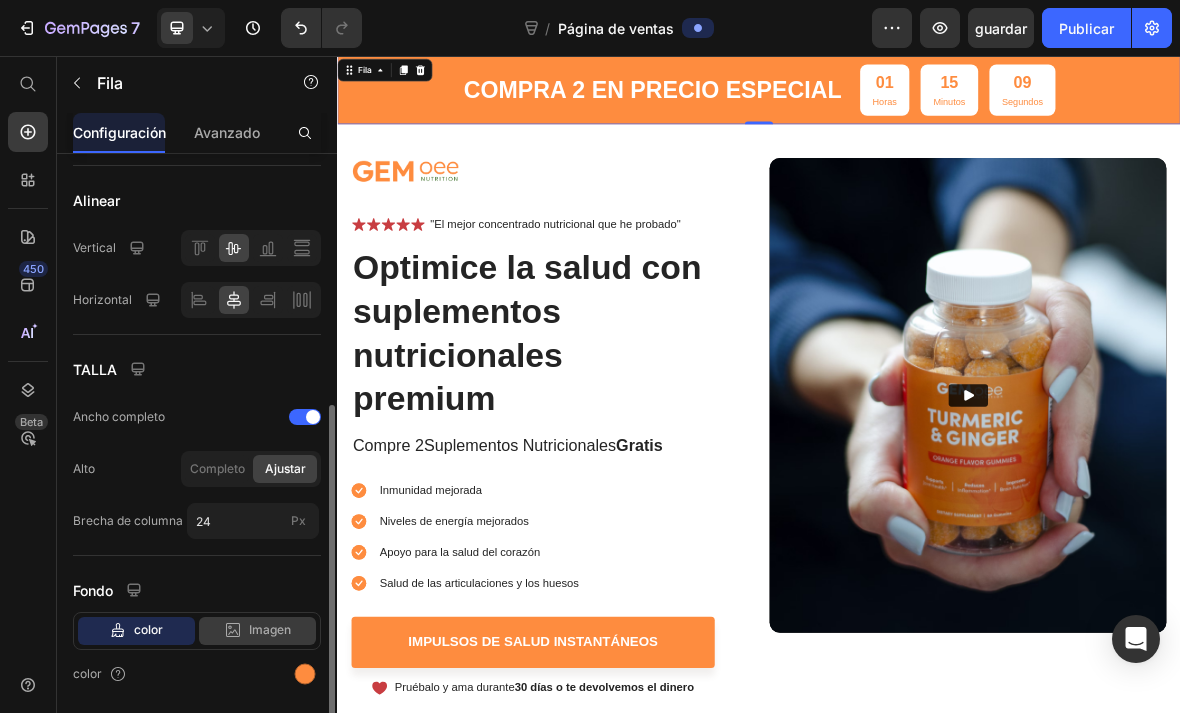 click on "Imagen" at bounding box center [270, 630] 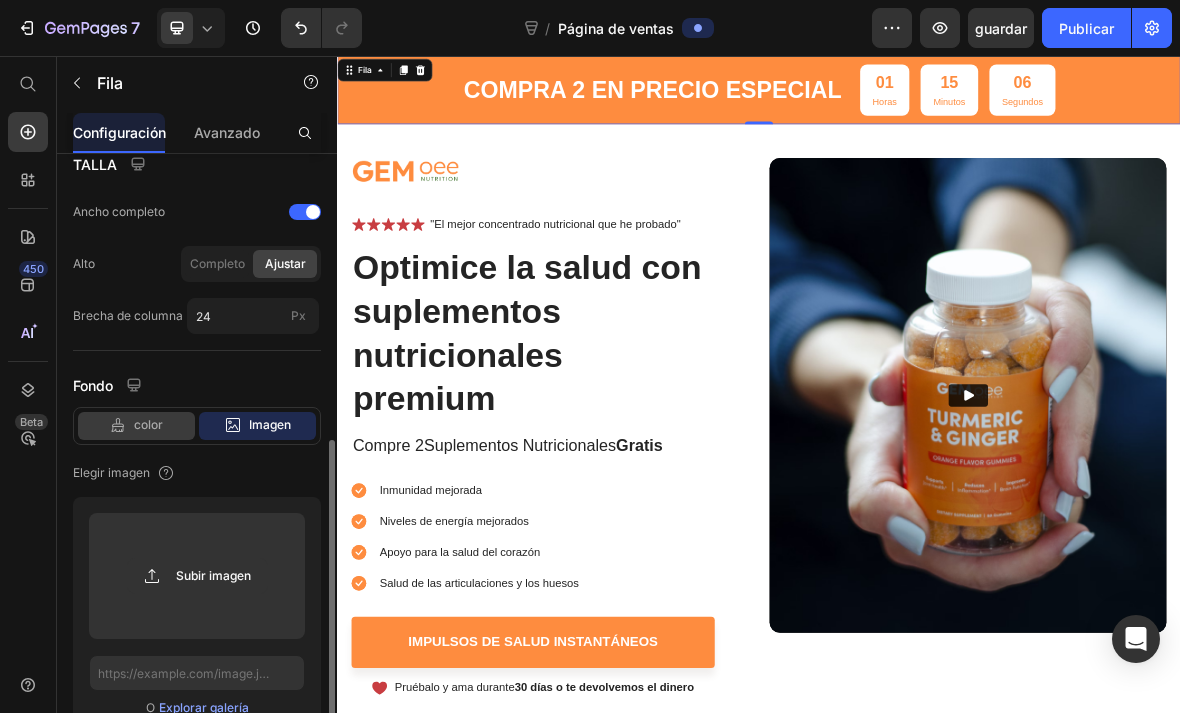 click on "color" at bounding box center (148, 425) 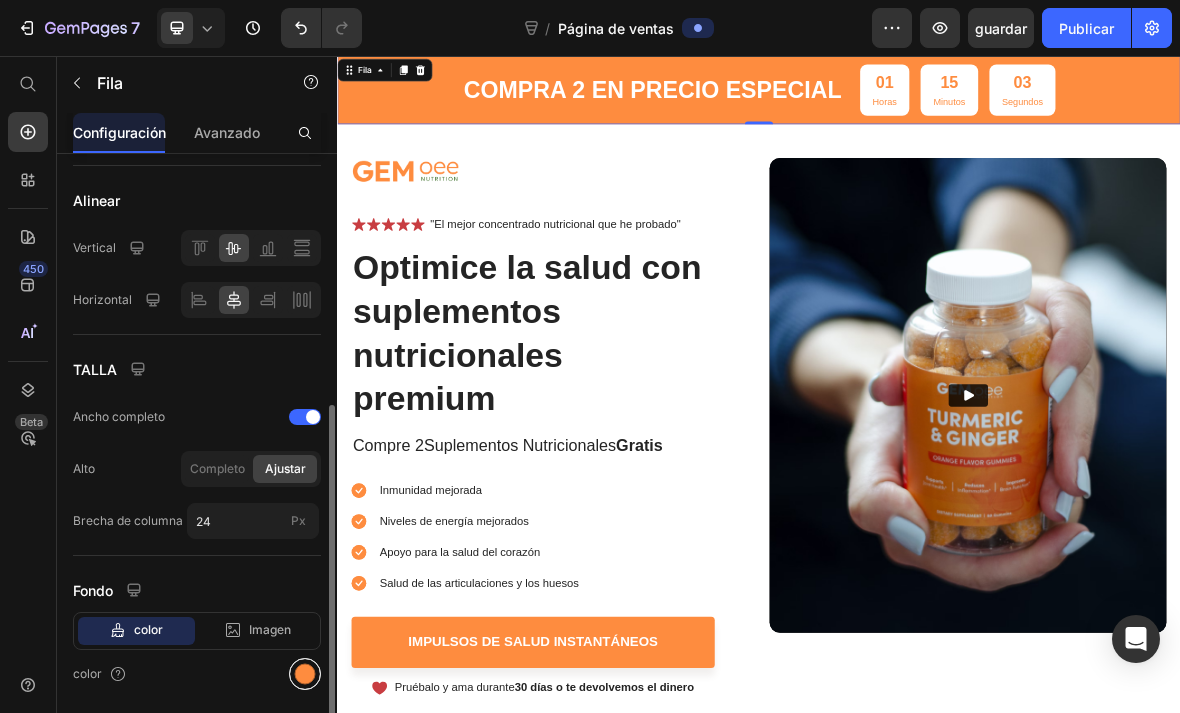 click at bounding box center [305, 674] 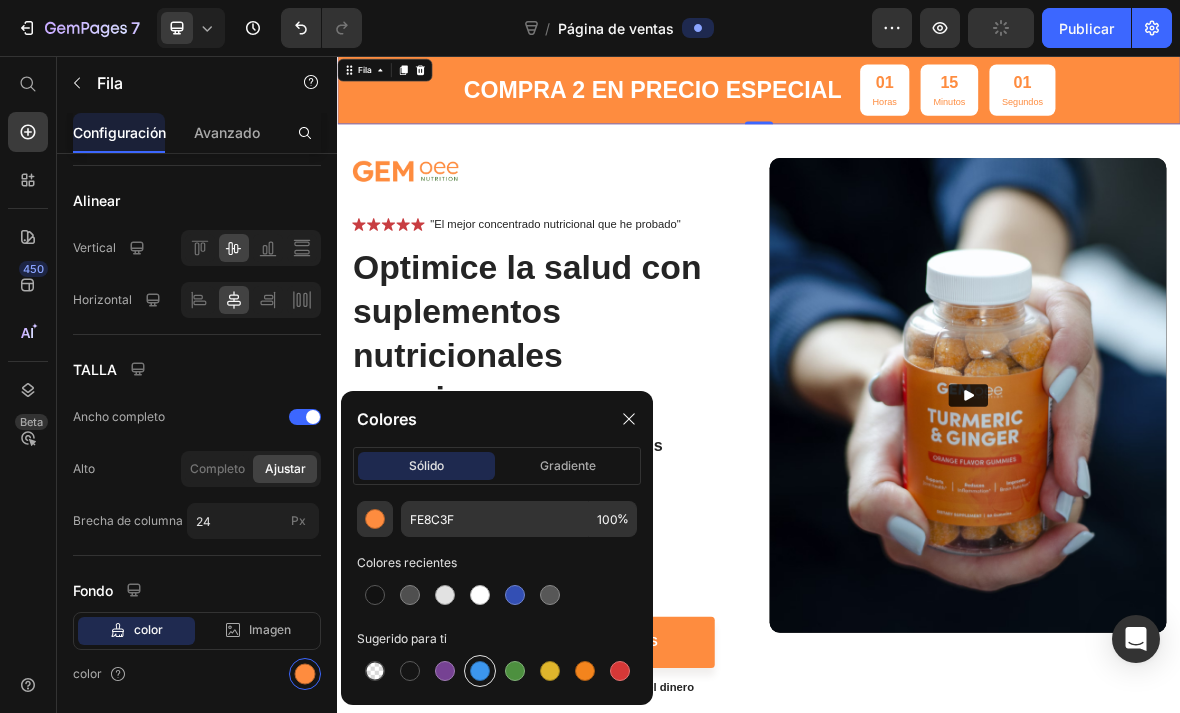 click at bounding box center [480, 671] 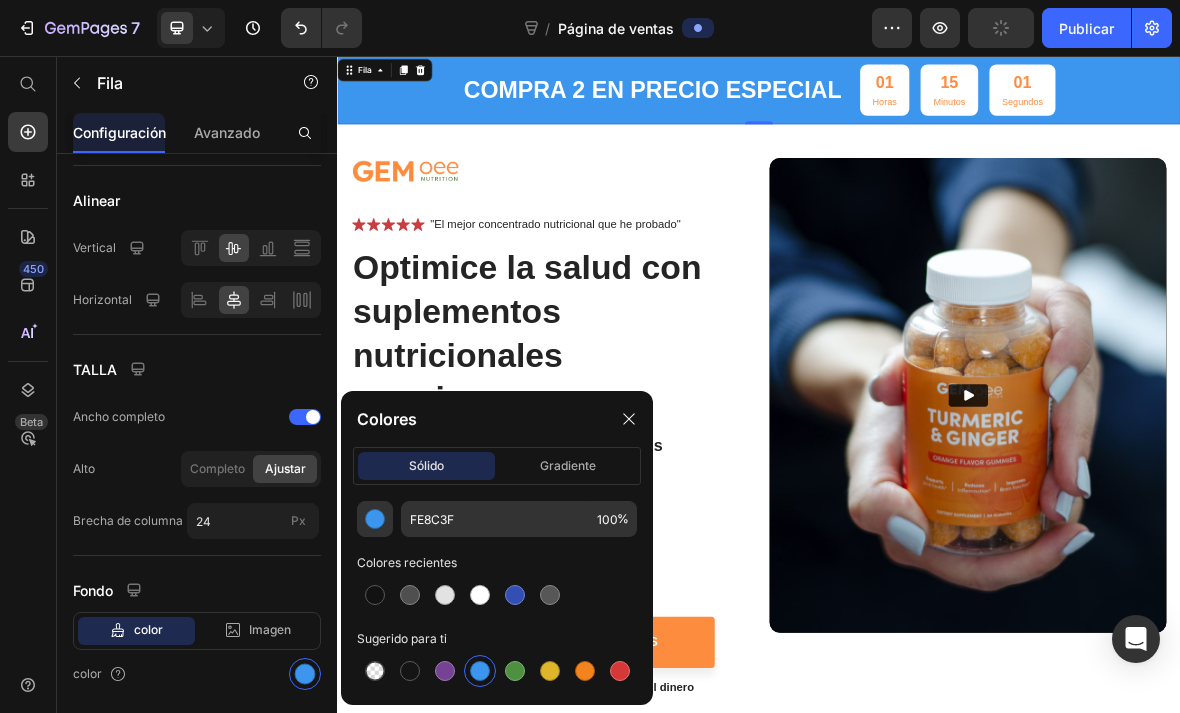 type on "3C96EE" 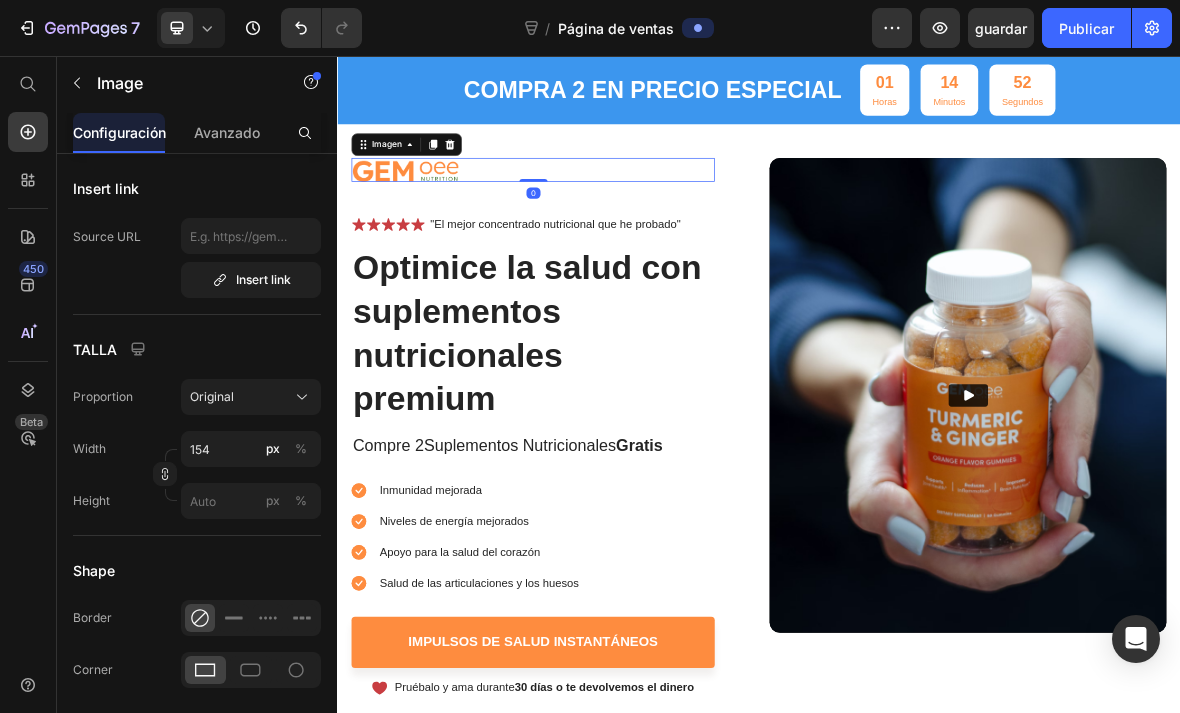 scroll, scrollTop: 0, scrollLeft: 0, axis: both 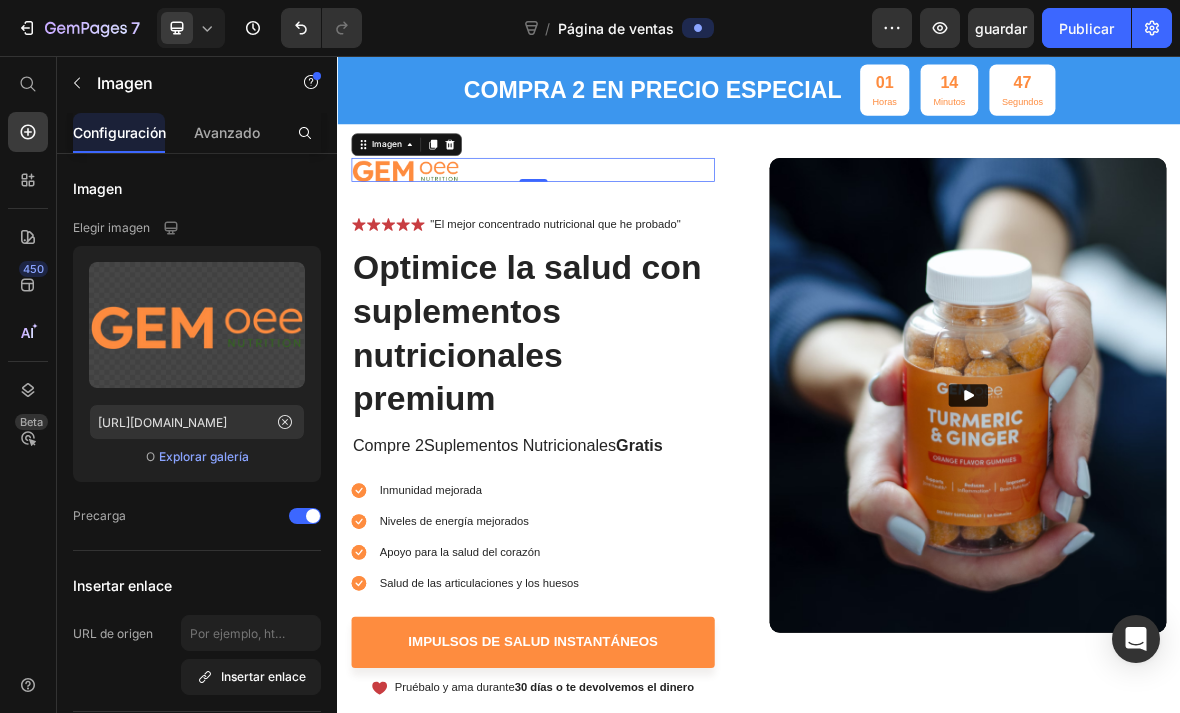 click on "Imagen" at bounding box center (435, 182) 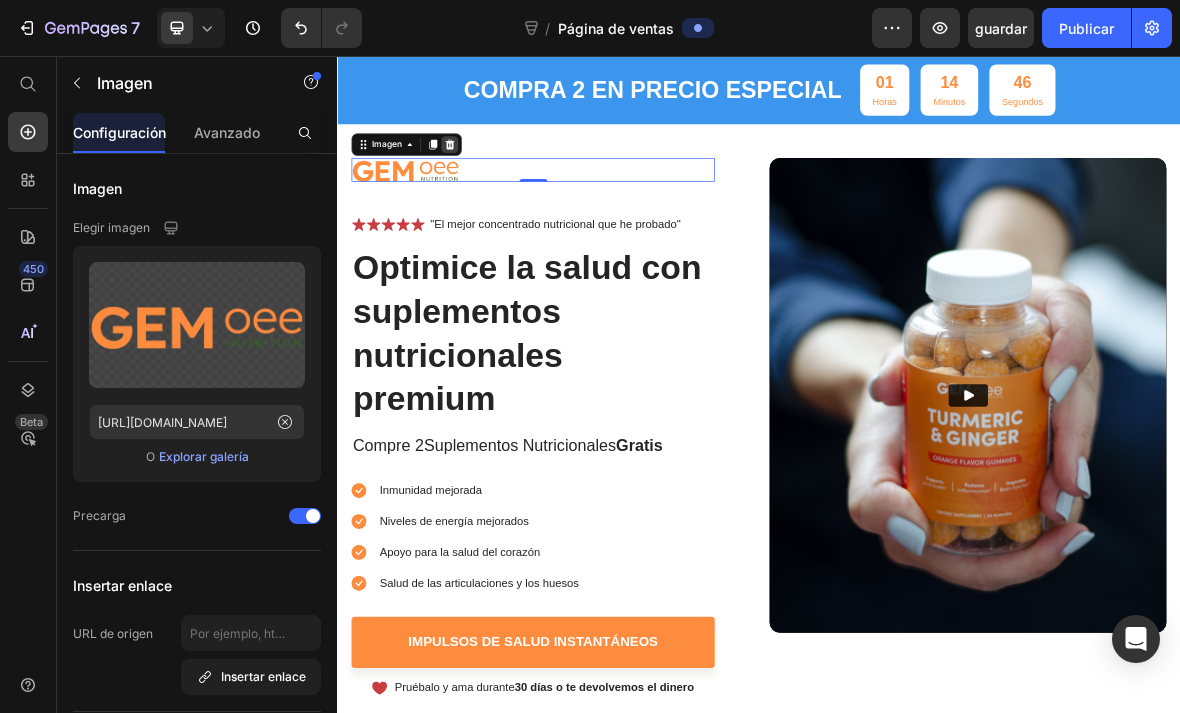 click 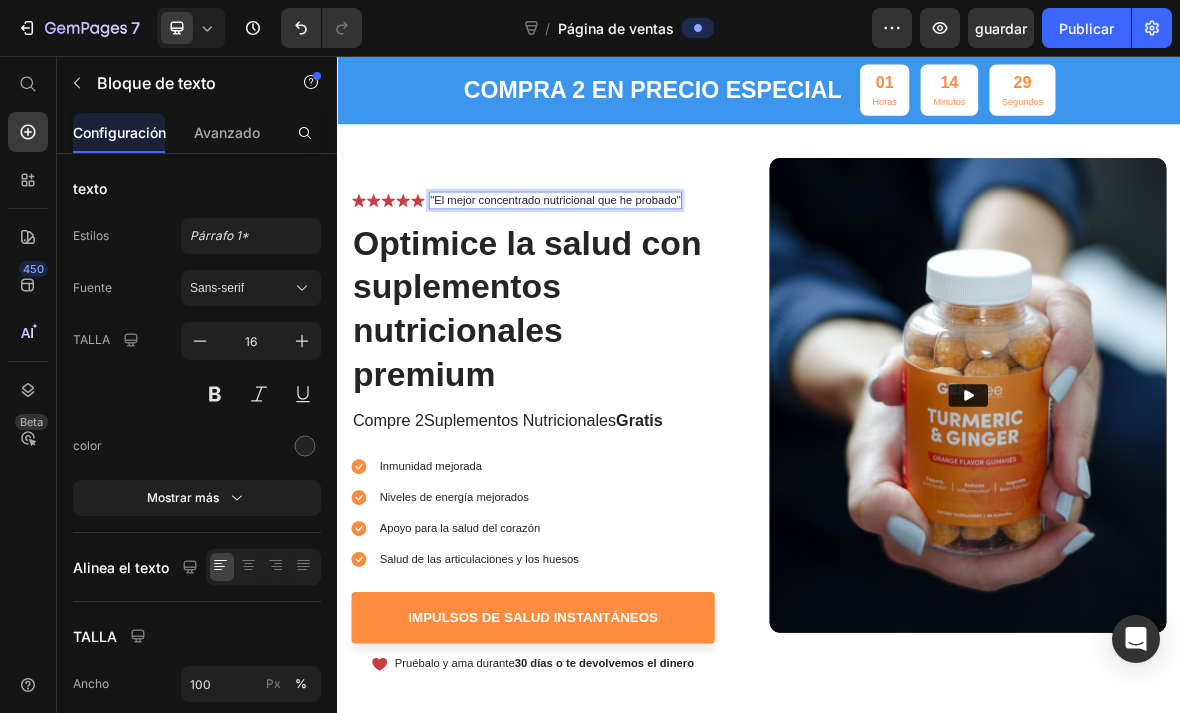 click on ""El mejor concentrado nutricional que he probado"" at bounding box center (647, 261) 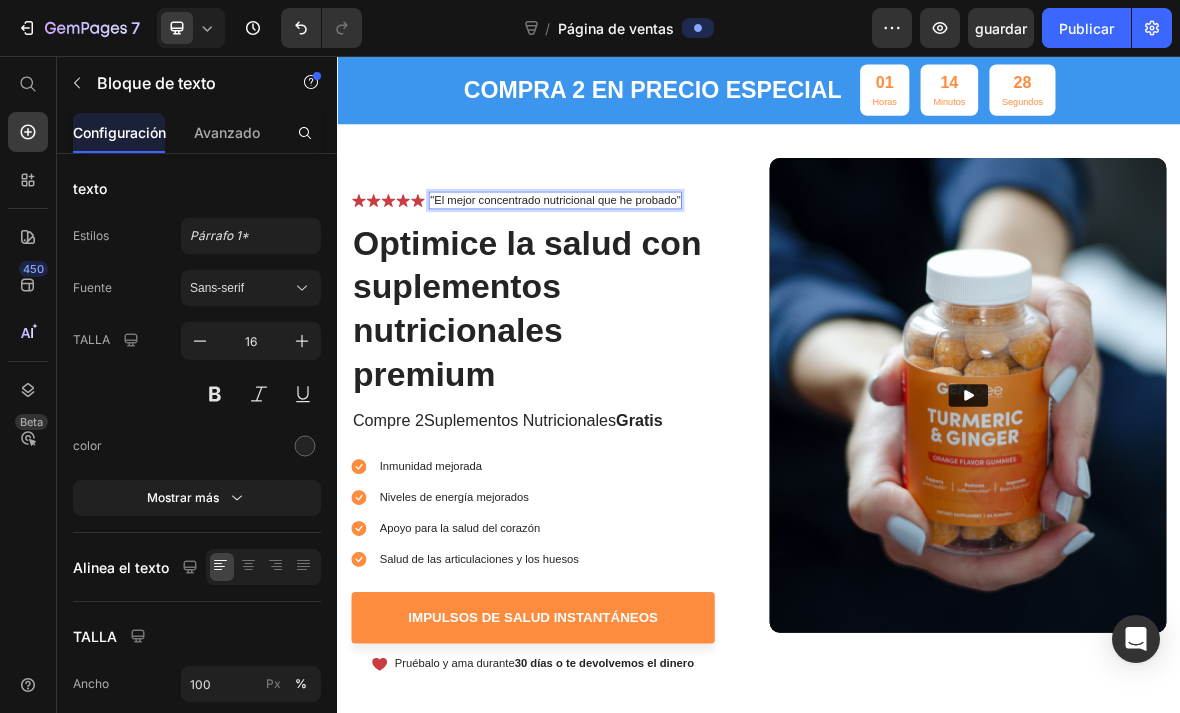 click on ""El mejor concentrado nutricional que he probado"" at bounding box center [647, 261] 